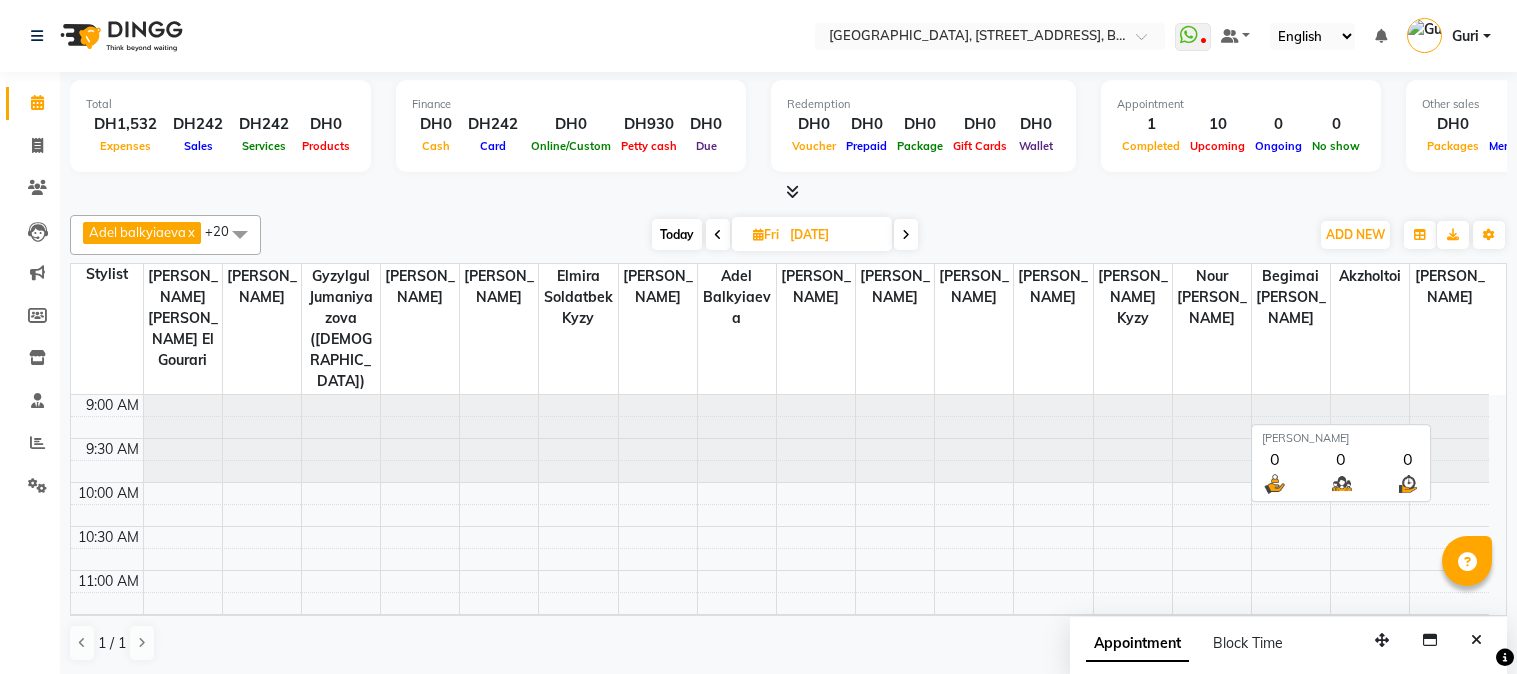 scroll, scrollTop: 0, scrollLeft: 0, axis: both 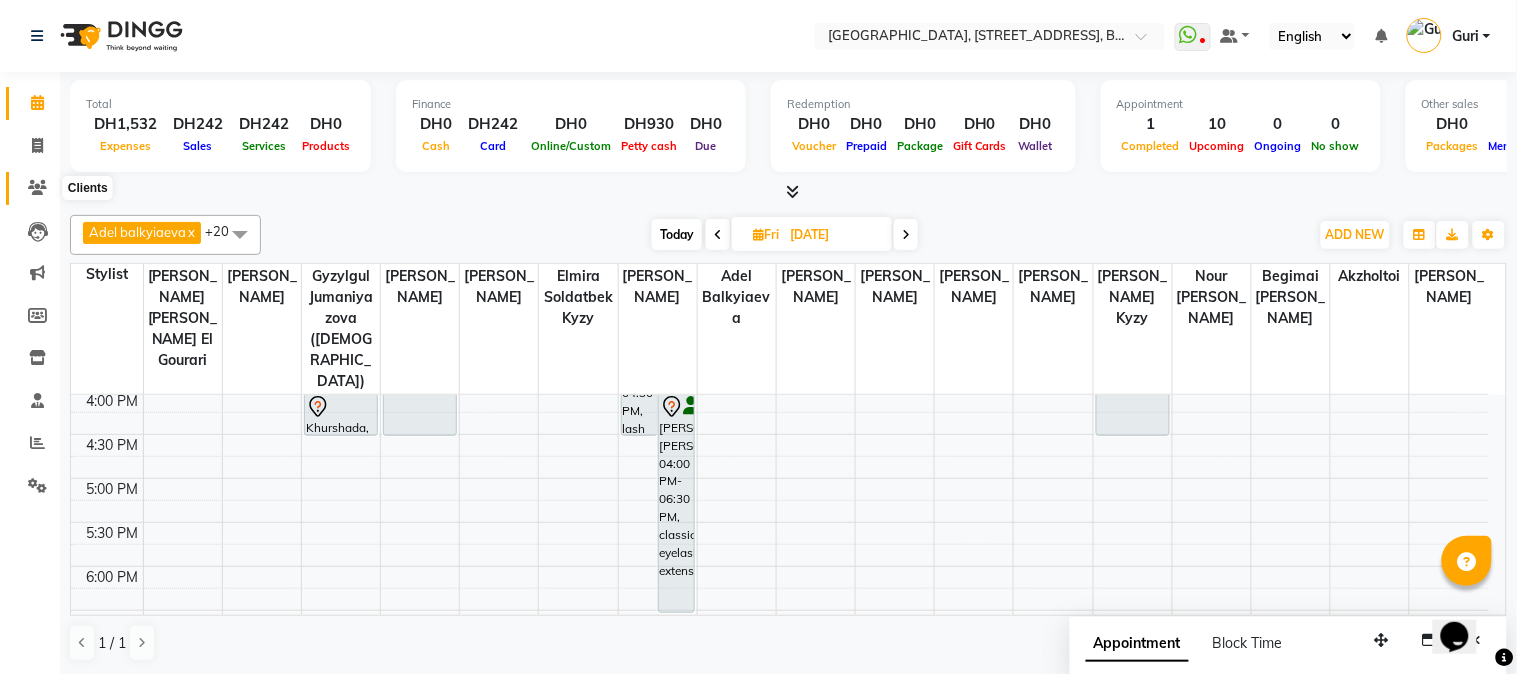 click 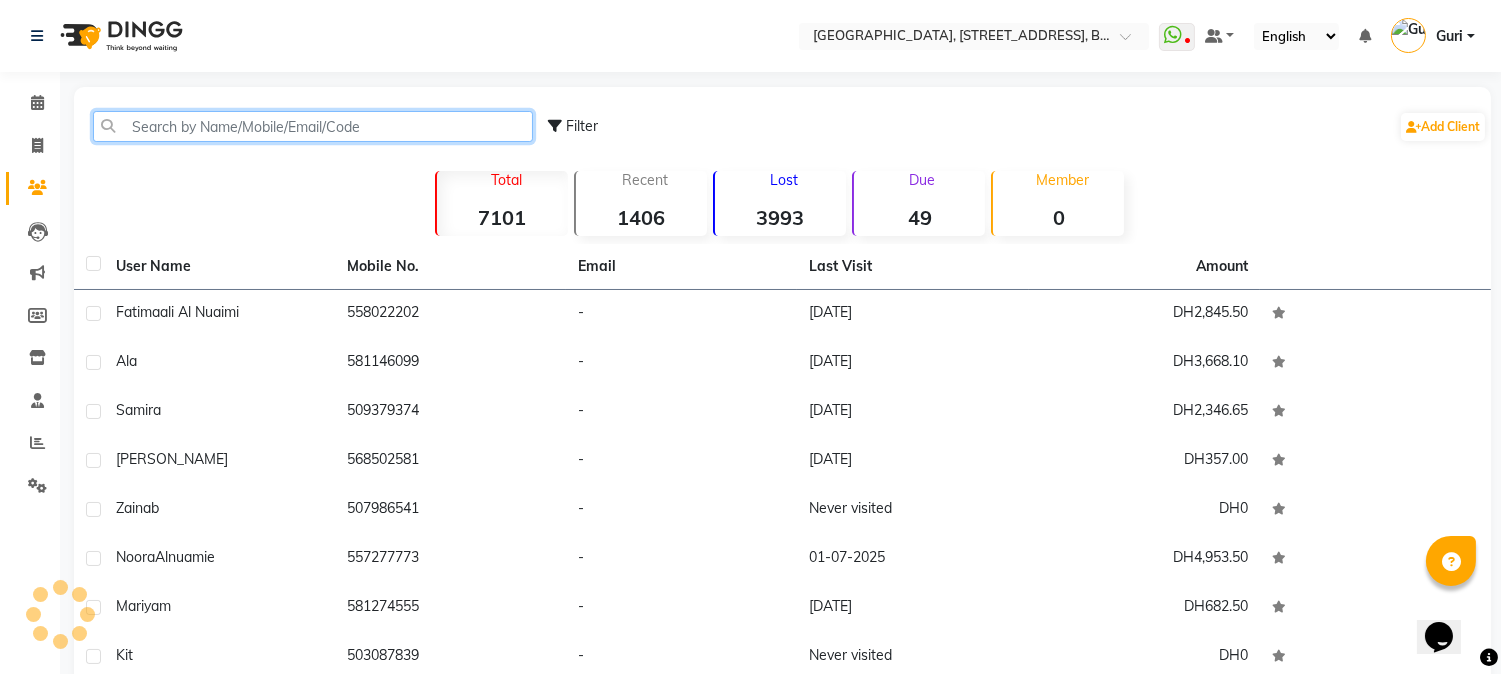 click 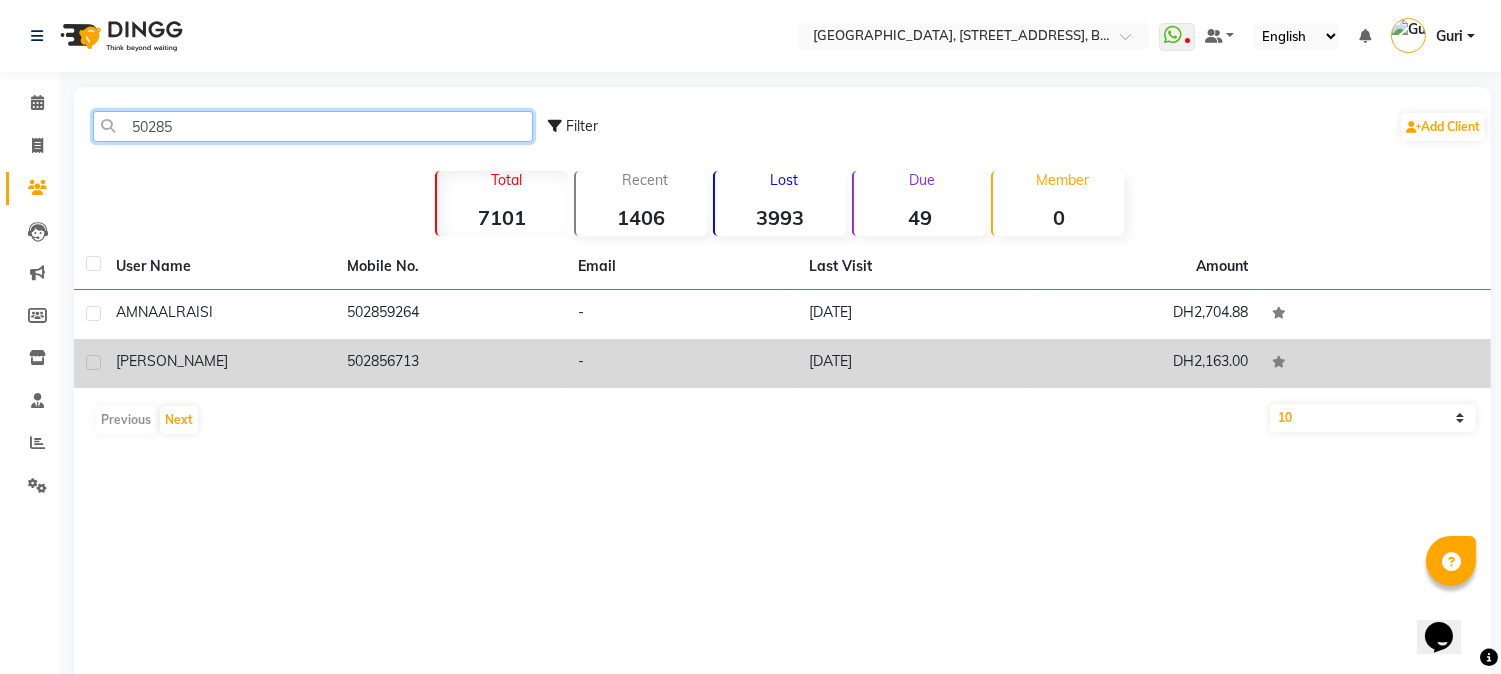 type on "50285" 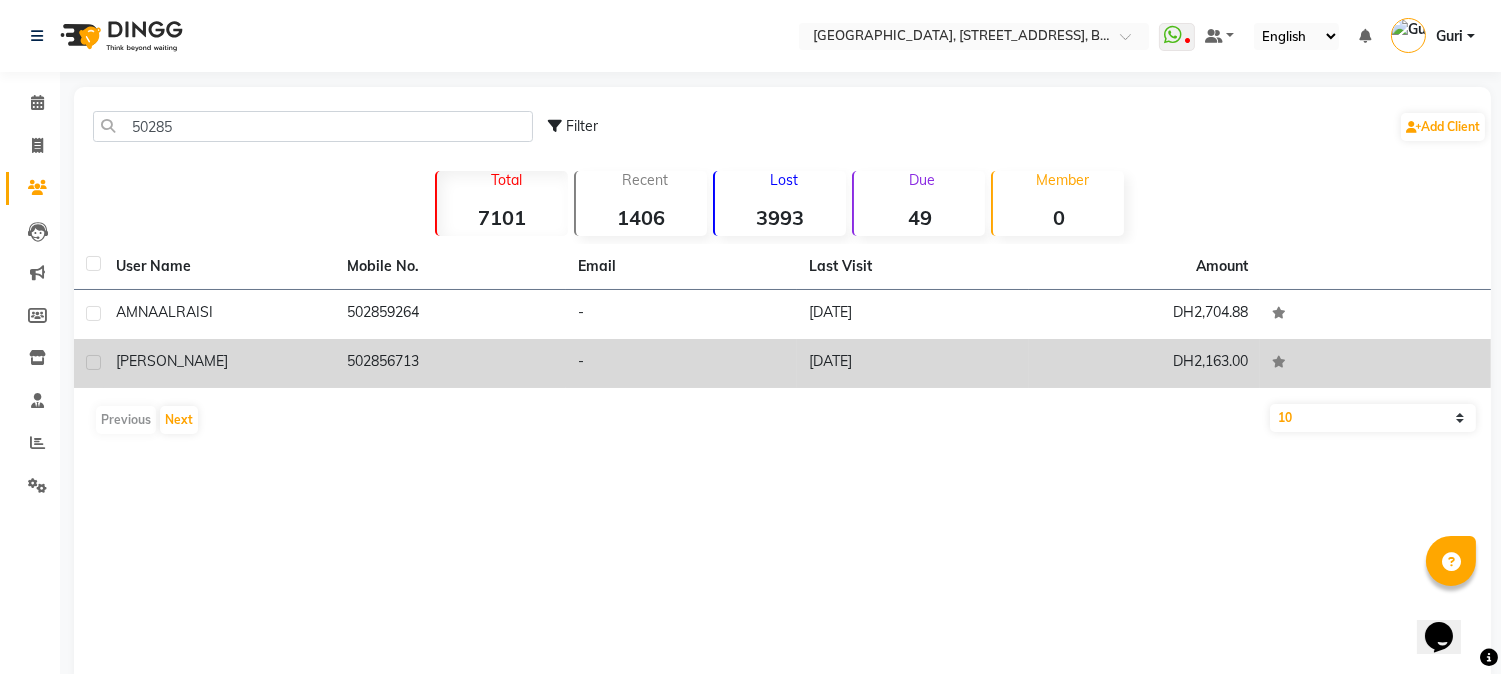 click on "502856713" 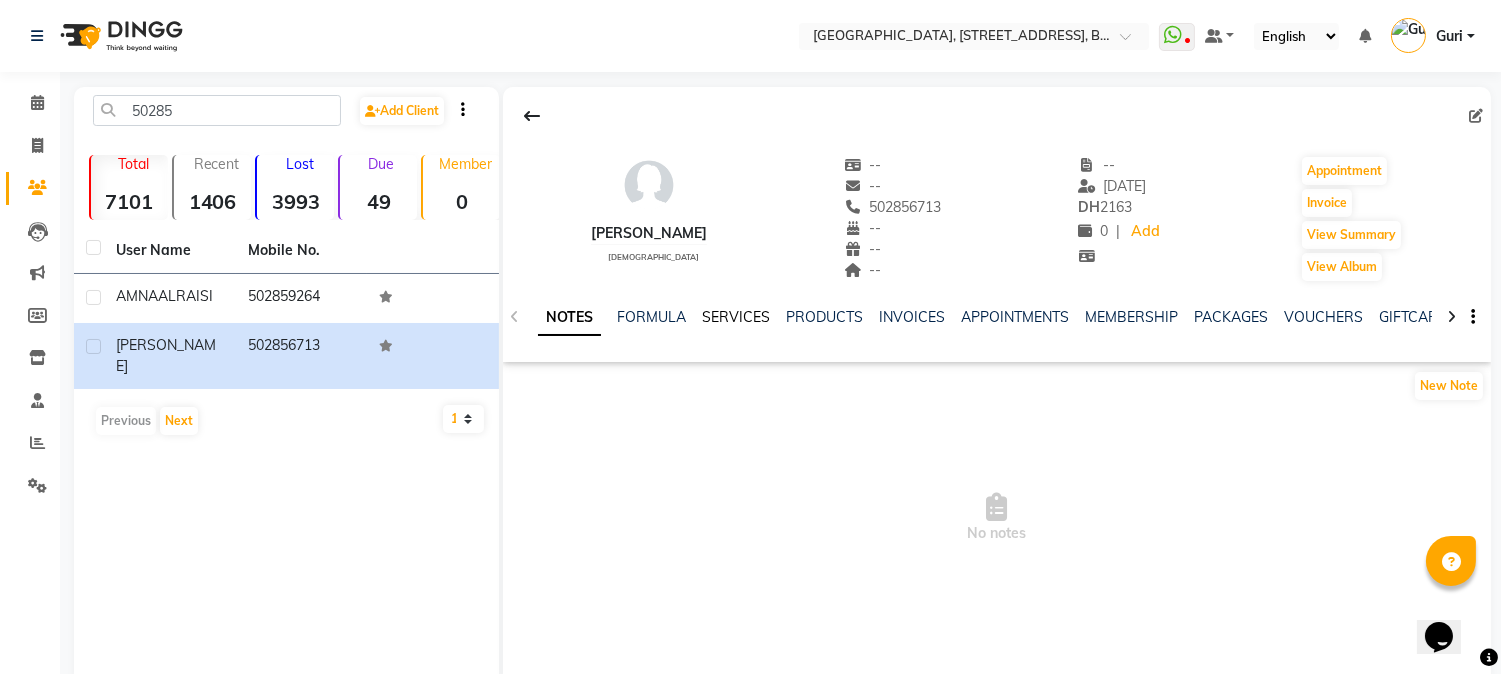 click on "SERVICES" 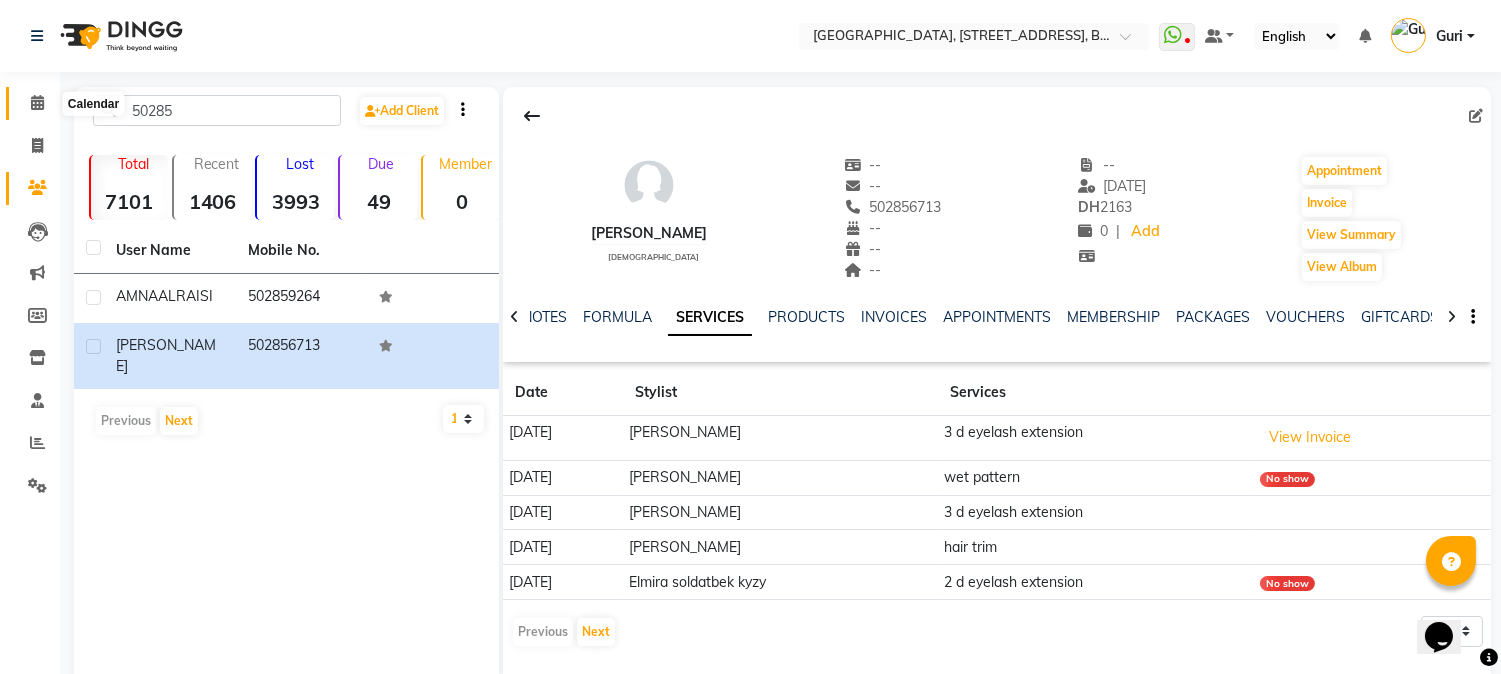 click 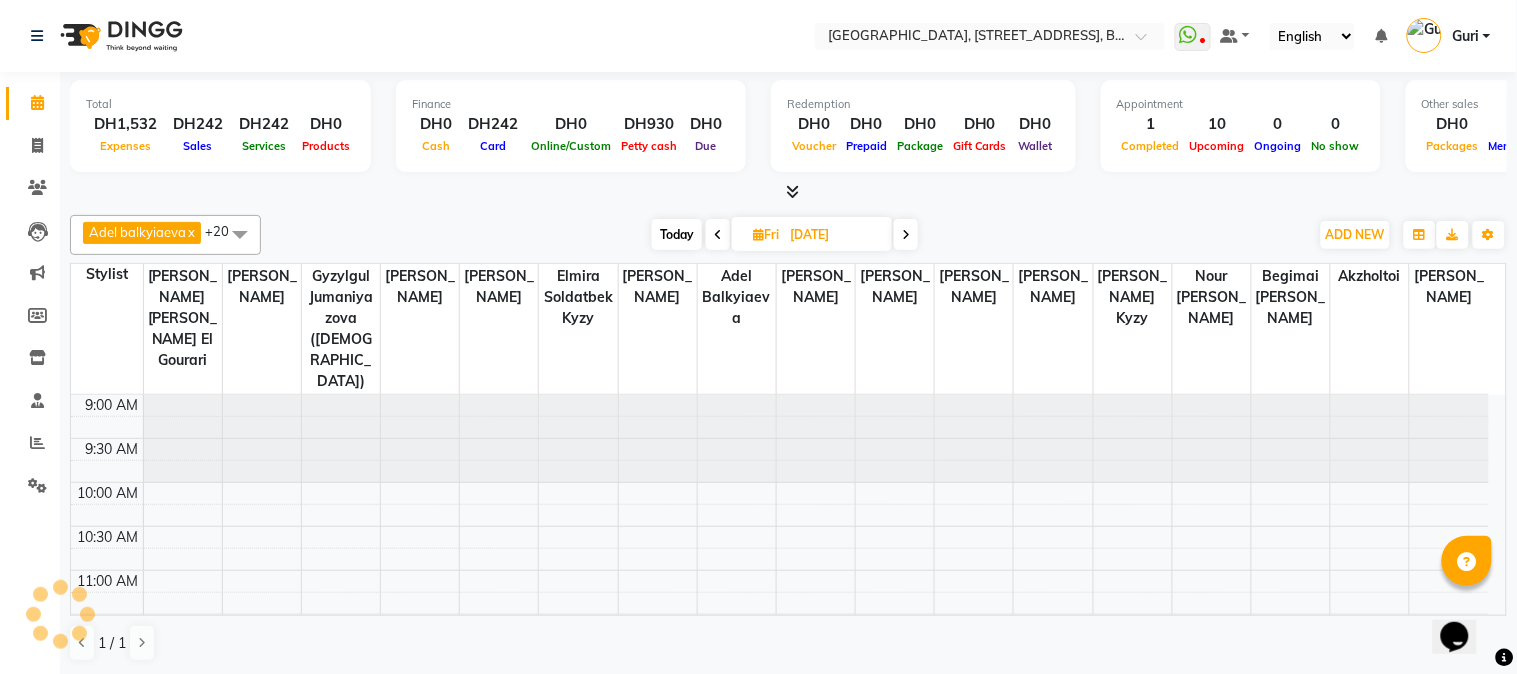 scroll, scrollTop: 0, scrollLeft: 0, axis: both 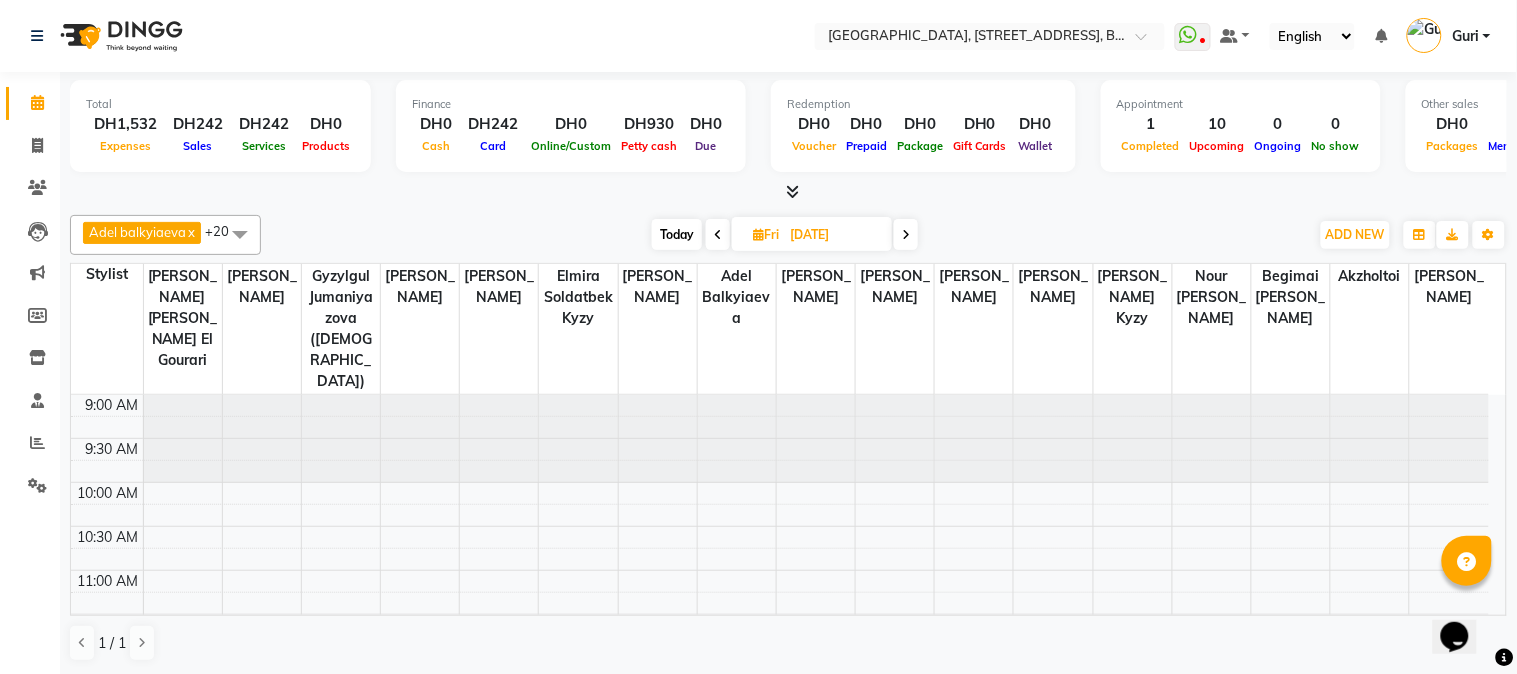 click on "Opens Chat This icon Opens the chat window." at bounding box center (1464, 601) 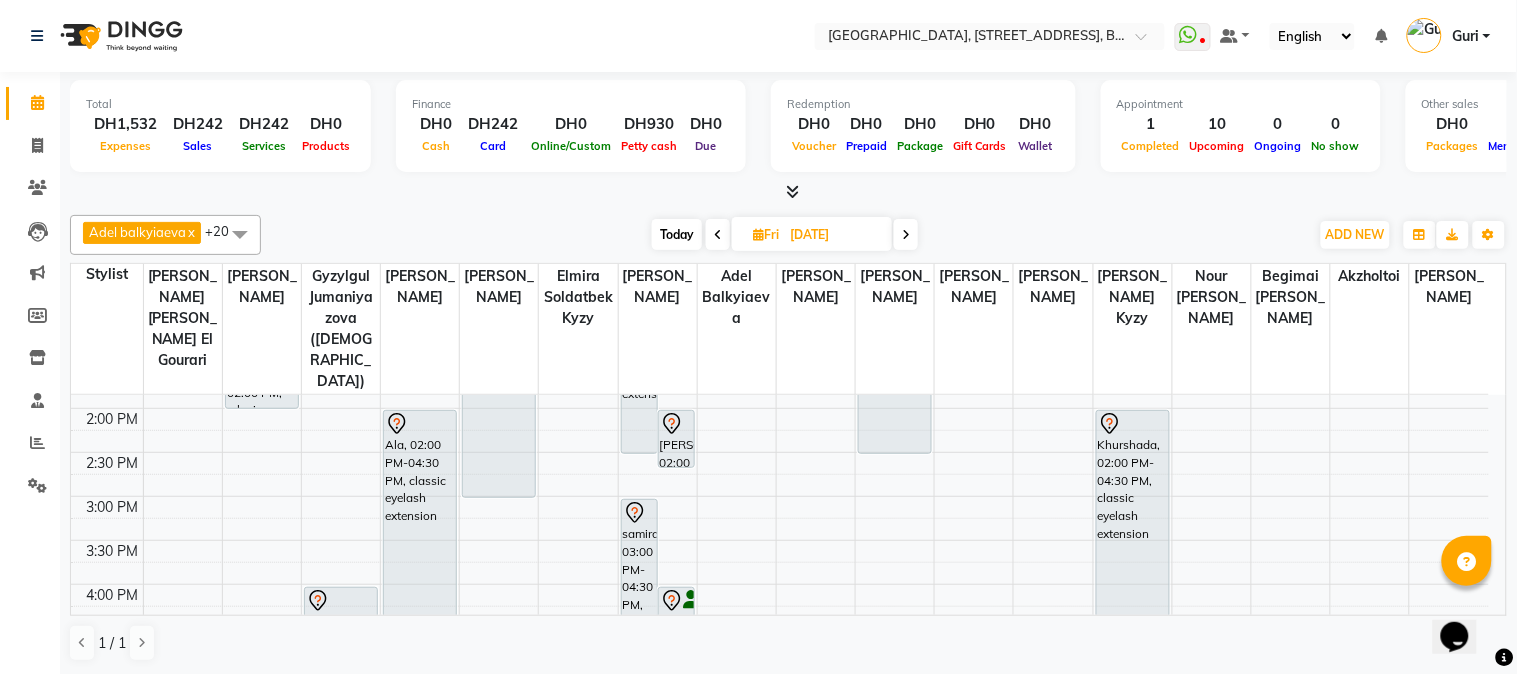 scroll, scrollTop: 458, scrollLeft: 0, axis: vertical 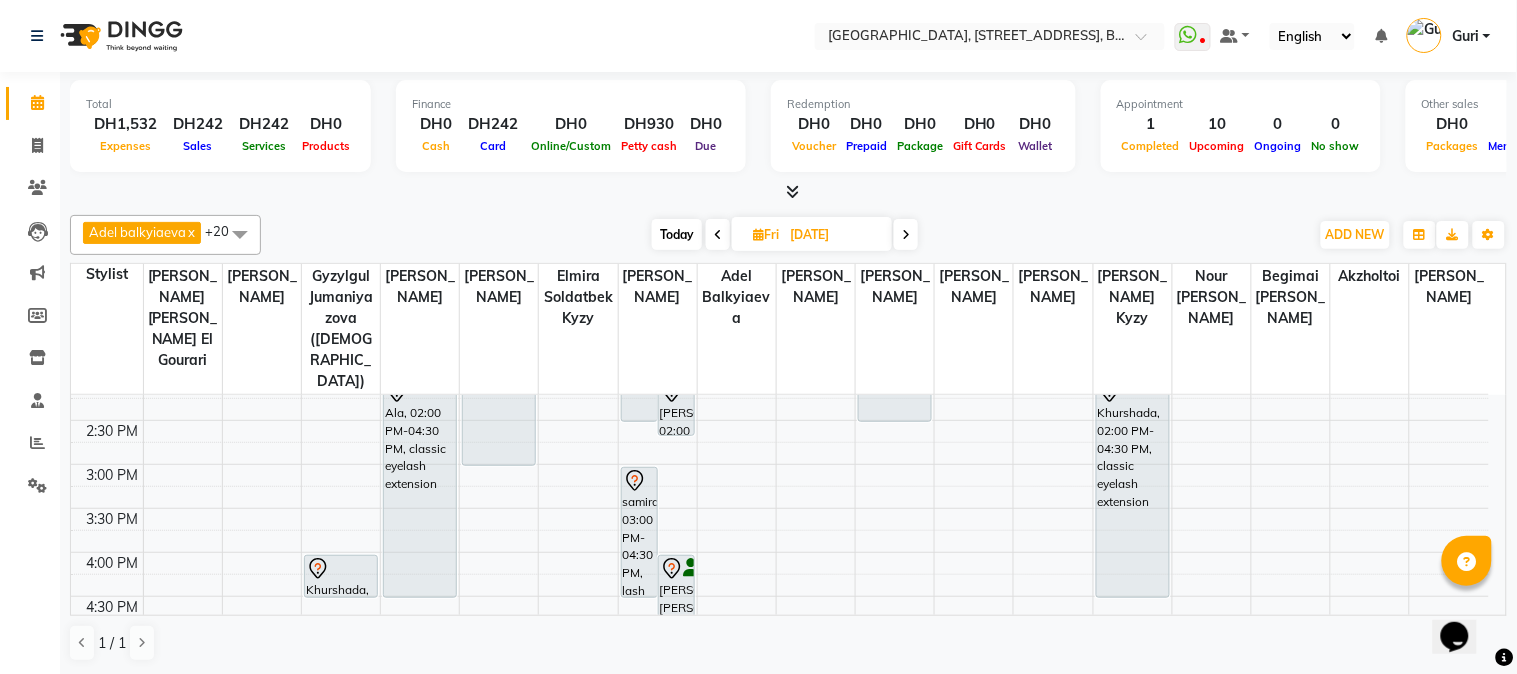 click on "Total  DH1,532  Expenses DH242  Sales DH242  Services DH0  Products Finance  DH0  Cash DH242  Card DH0  Online/Custom DH930 [PERSON_NAME] cash DH0 Due  Redemption  DH0 Voucher DH0 Prepaid DH0 Package DH0  Gift Cards DH0  Wallet  Appointment  1 Completed 10 Upcoming 0 Ongoing 0 No show  Other sales  DH0  Packages DH0  Memberships DH0  Vouchers DH0  Prepaids DH0  Gift Cards Adel balkyiaeva  x [PERSON_NAME]  x [PERSON_NAME]  x [PERSON_NAME]  x Elmira soldatbek kyzy  x [PERSON_NAME]  [PERSON_NAME] el Gourari  x [PERSON_NAME] agozian  x [PERSON_NAME] (hadija)  x [PERSON_NAME]  x [PERSON_NAME] [PERSON_NAME]  x [PERSON_NAME] kyzy  x [PERSON_NAME]   x [PERSON_NAME]  x [PERSON_NAME]  x [PERSON_NAME]  x [PERSON_NAME] frrncos  x [PERSON_NAME]  x Begimai  x [PERSON_NAME]  x Akzholtoi  x +20 UnSelect All Adel balkyiaeva [PERSON_NAME] [PERSON_NAME] [PERSON_NAME] [PERSON_NAME] [PERSON_NAME] soldatbek kyzy [PERSON_NAME]  [PERSON_NAME] el Gourari [PERSON_NAME] Guri" 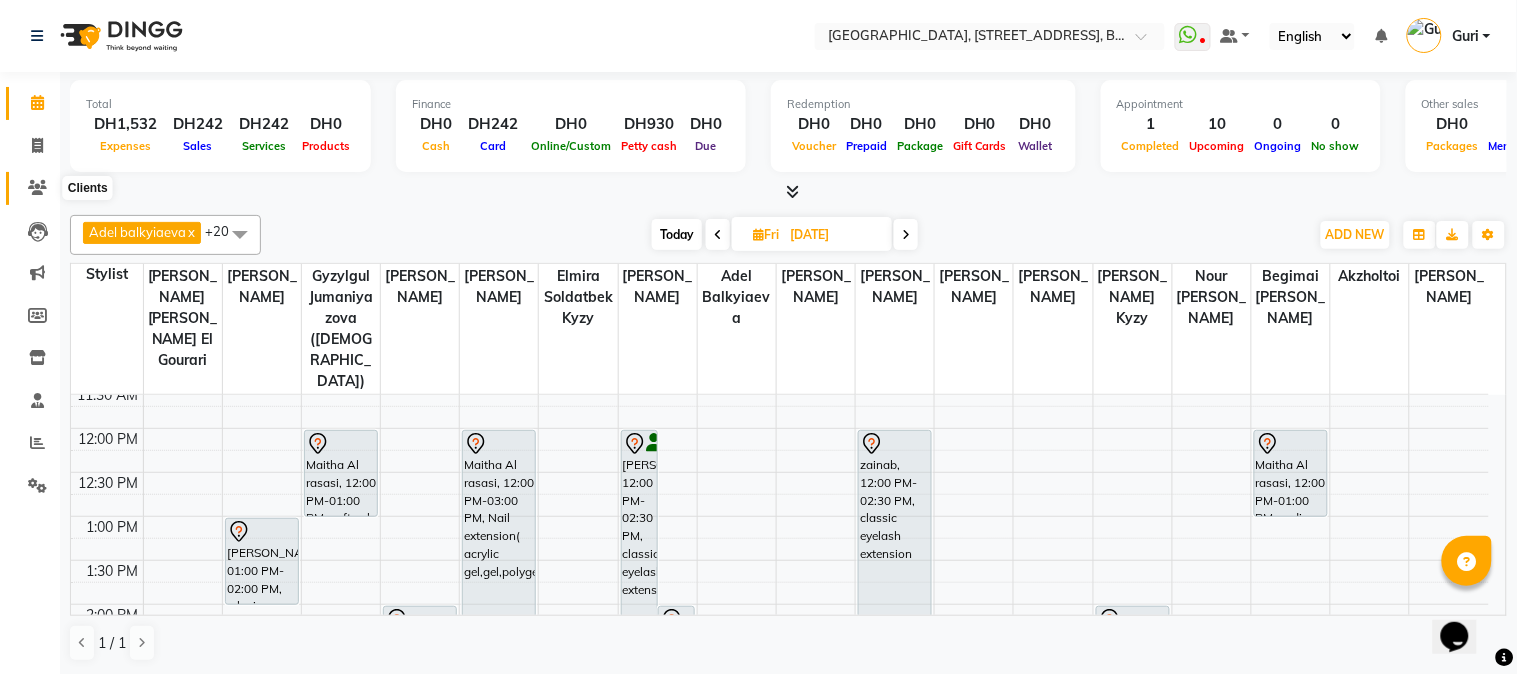 click 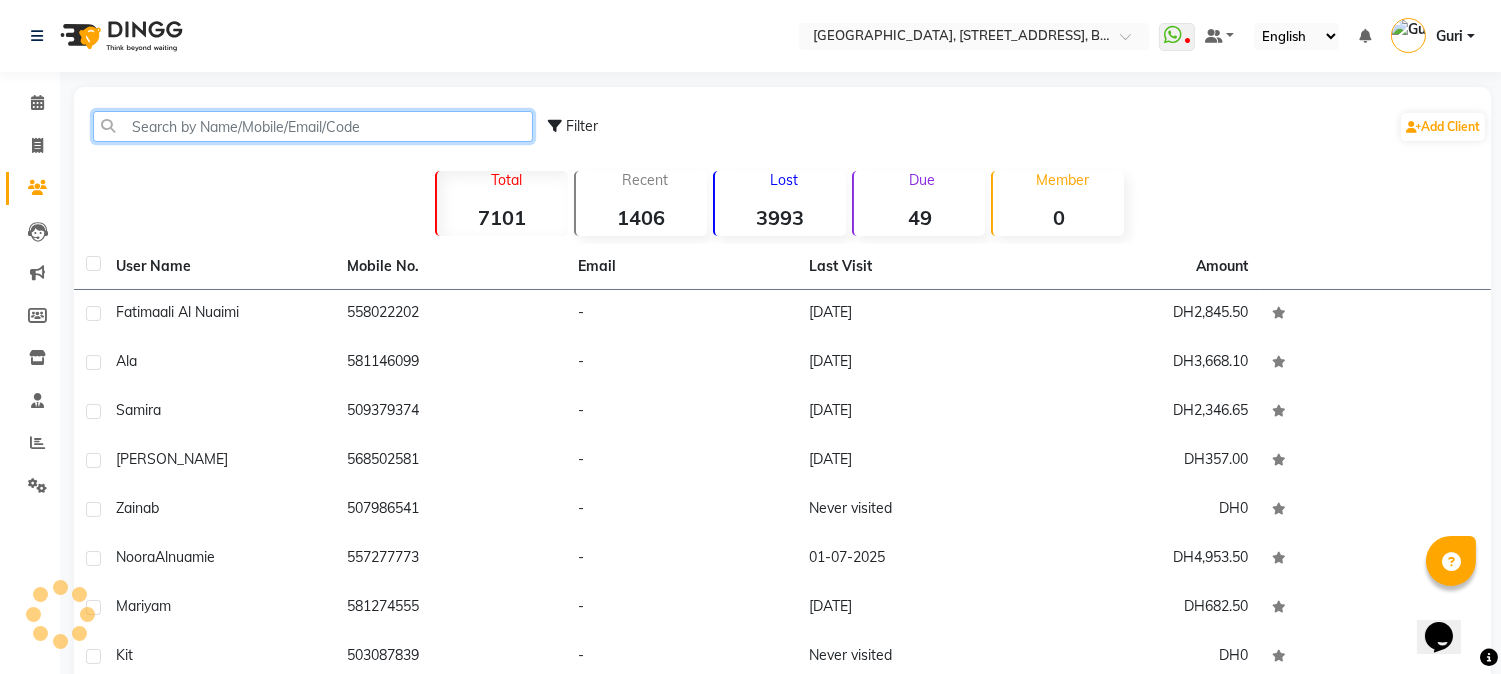 click 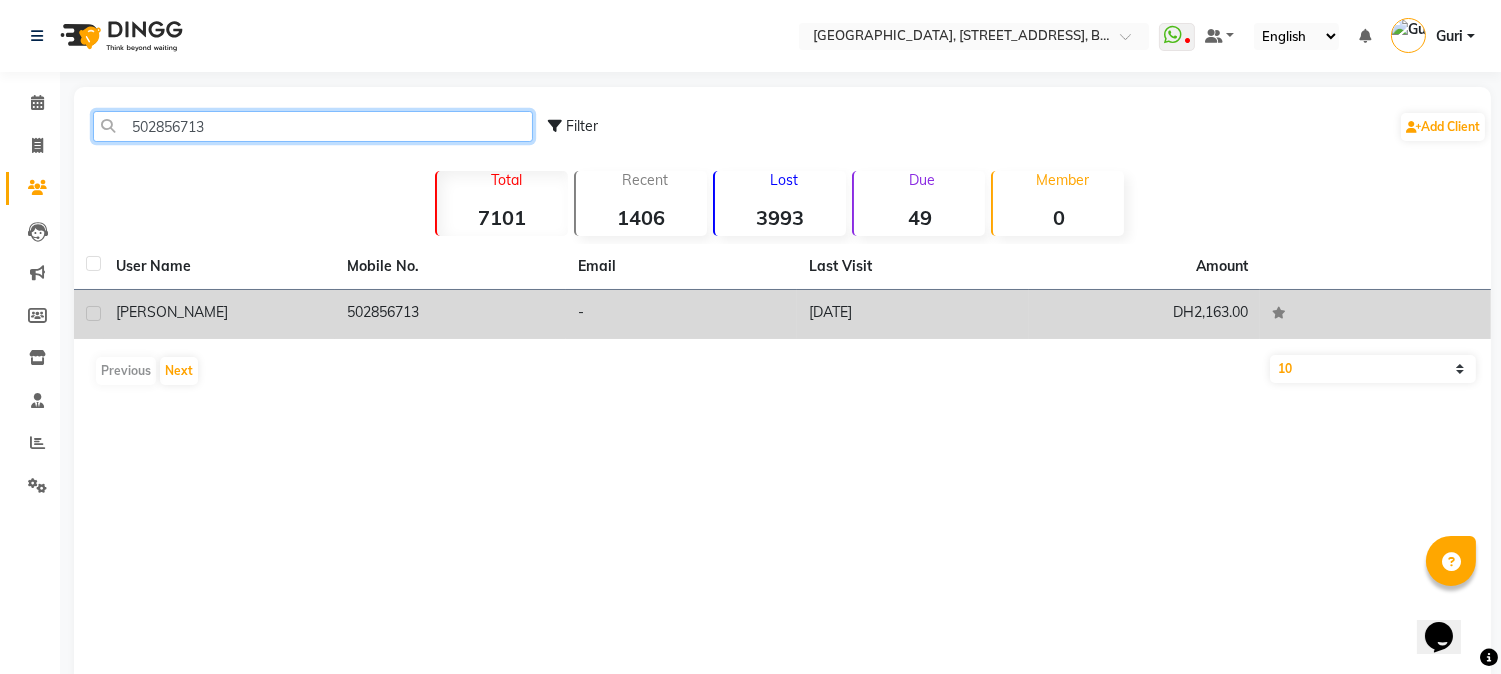 type on "502856713" 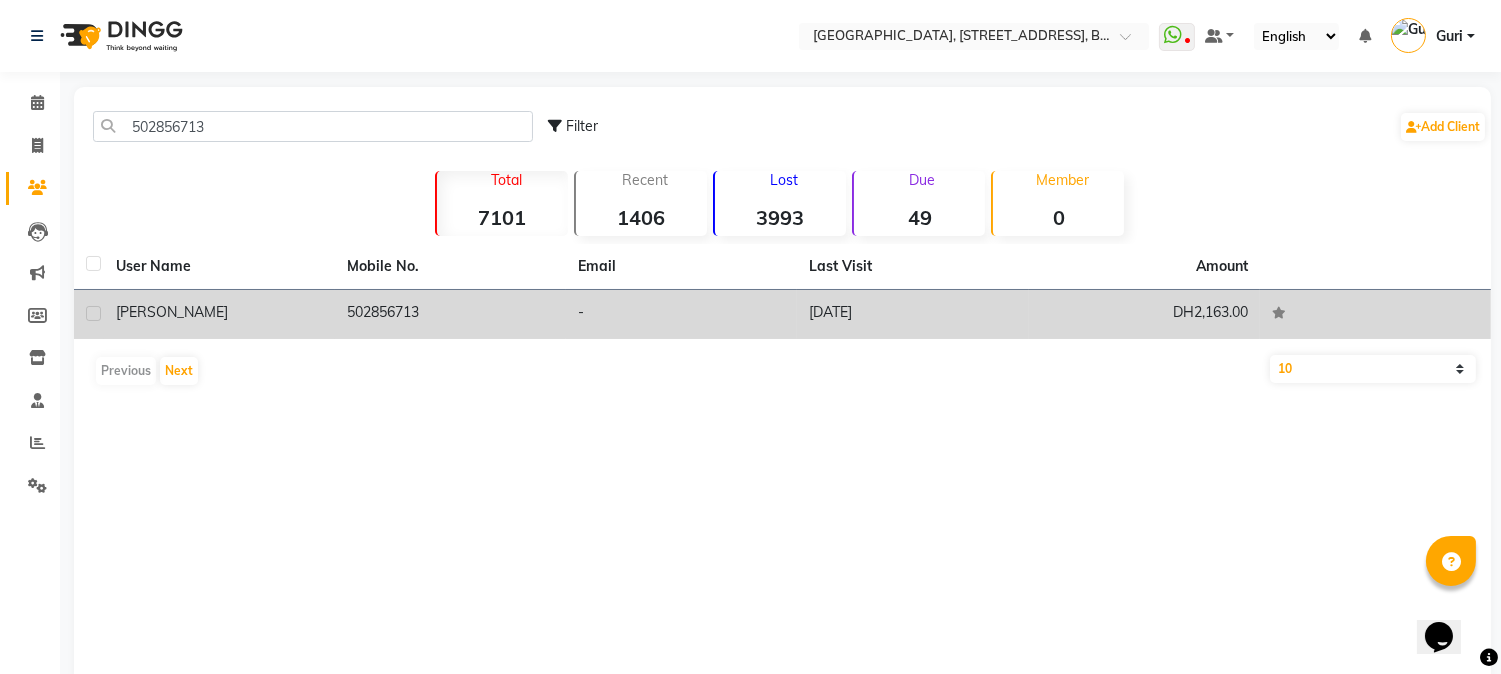 click on "[PERSON_NAME]" 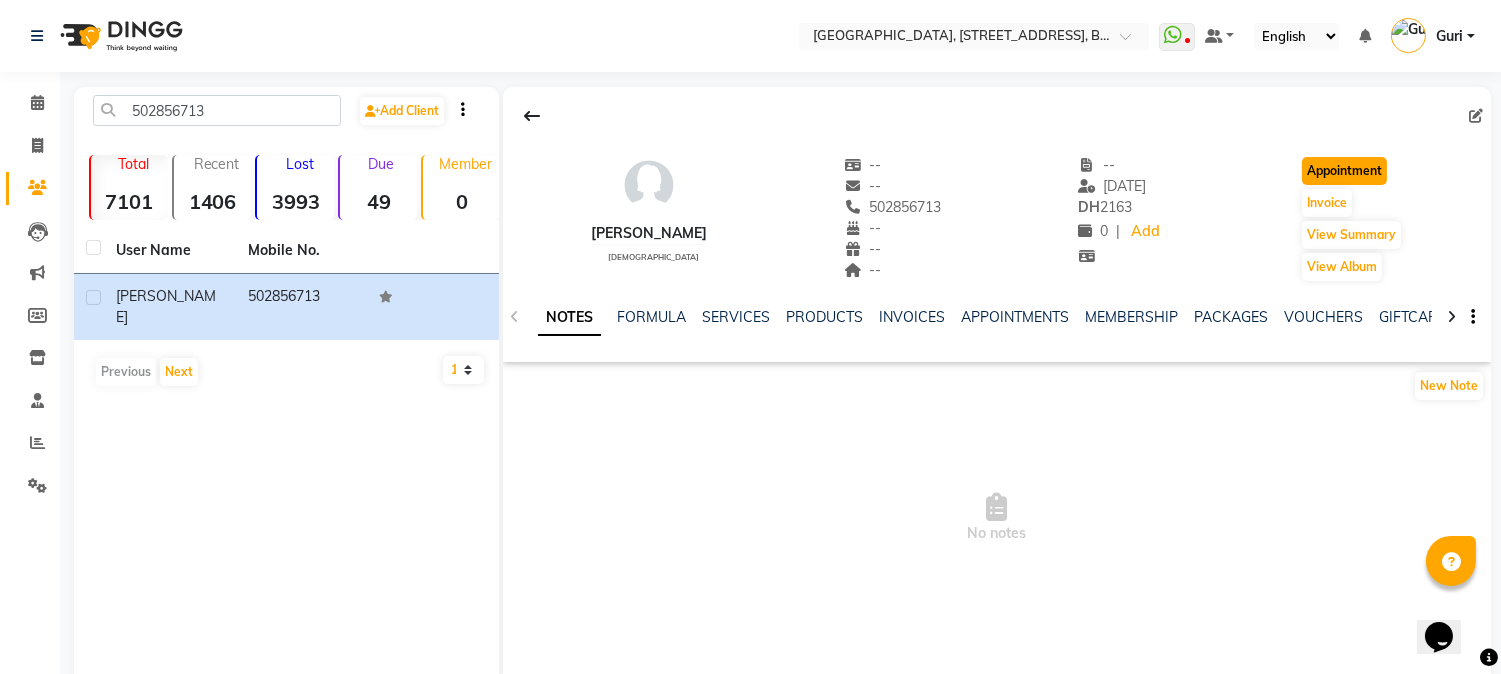 click on "Appointment" 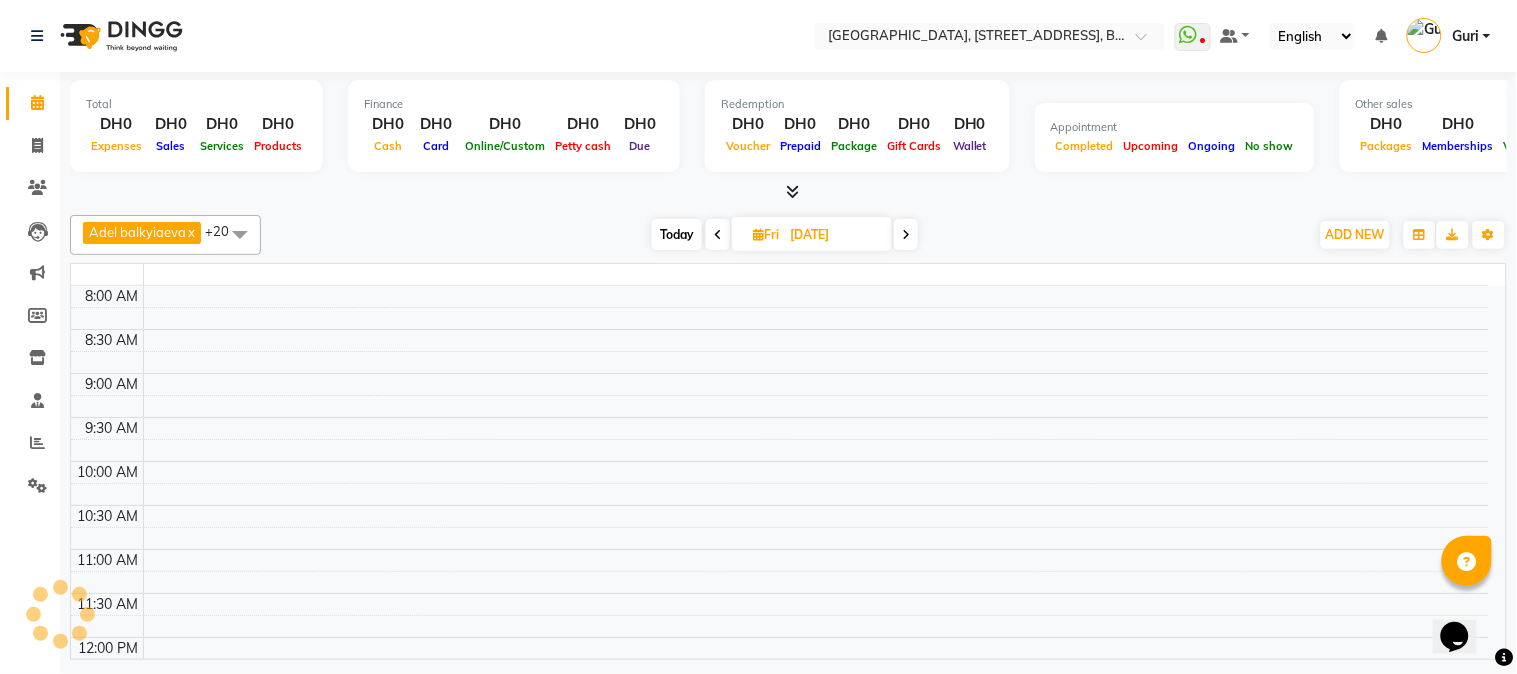 scroll, scrollTop: 0, scrollLeft: 0, axis: both 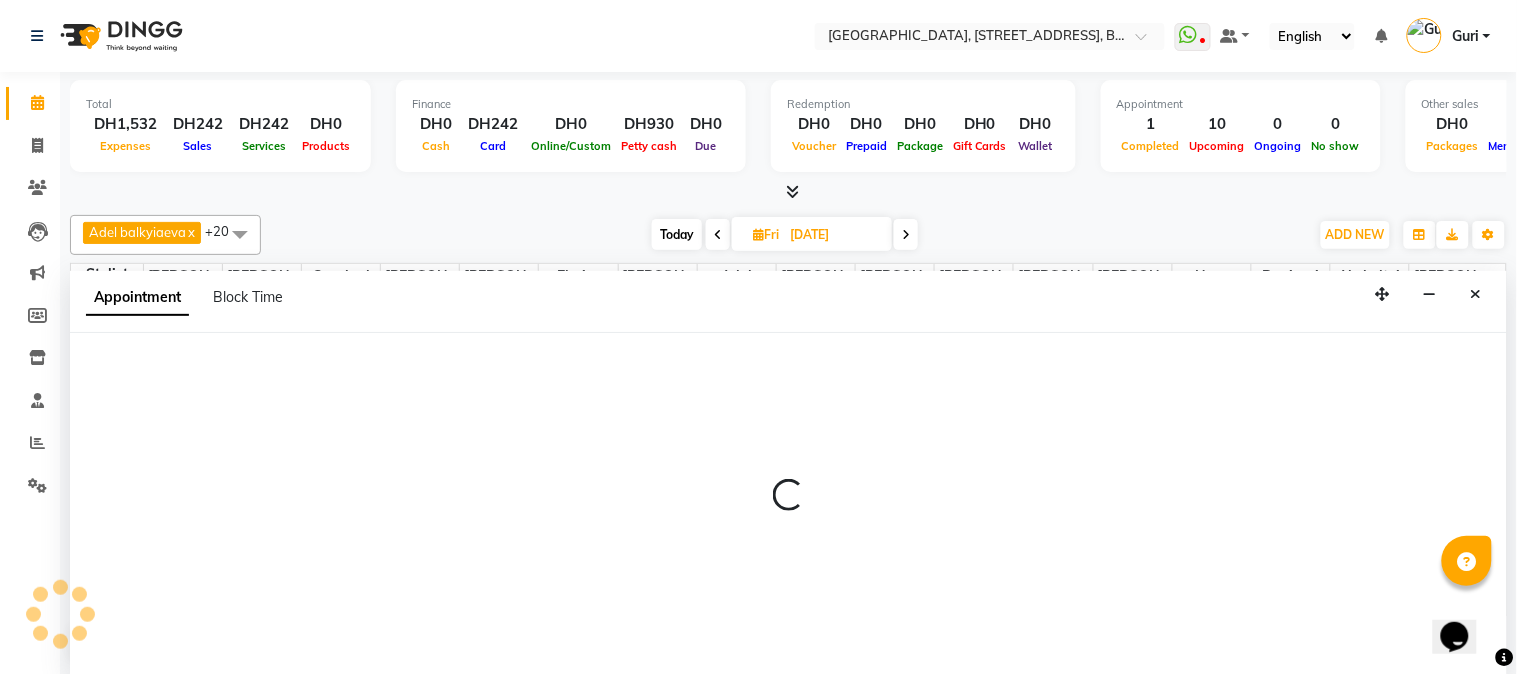 type on "[DATE]" 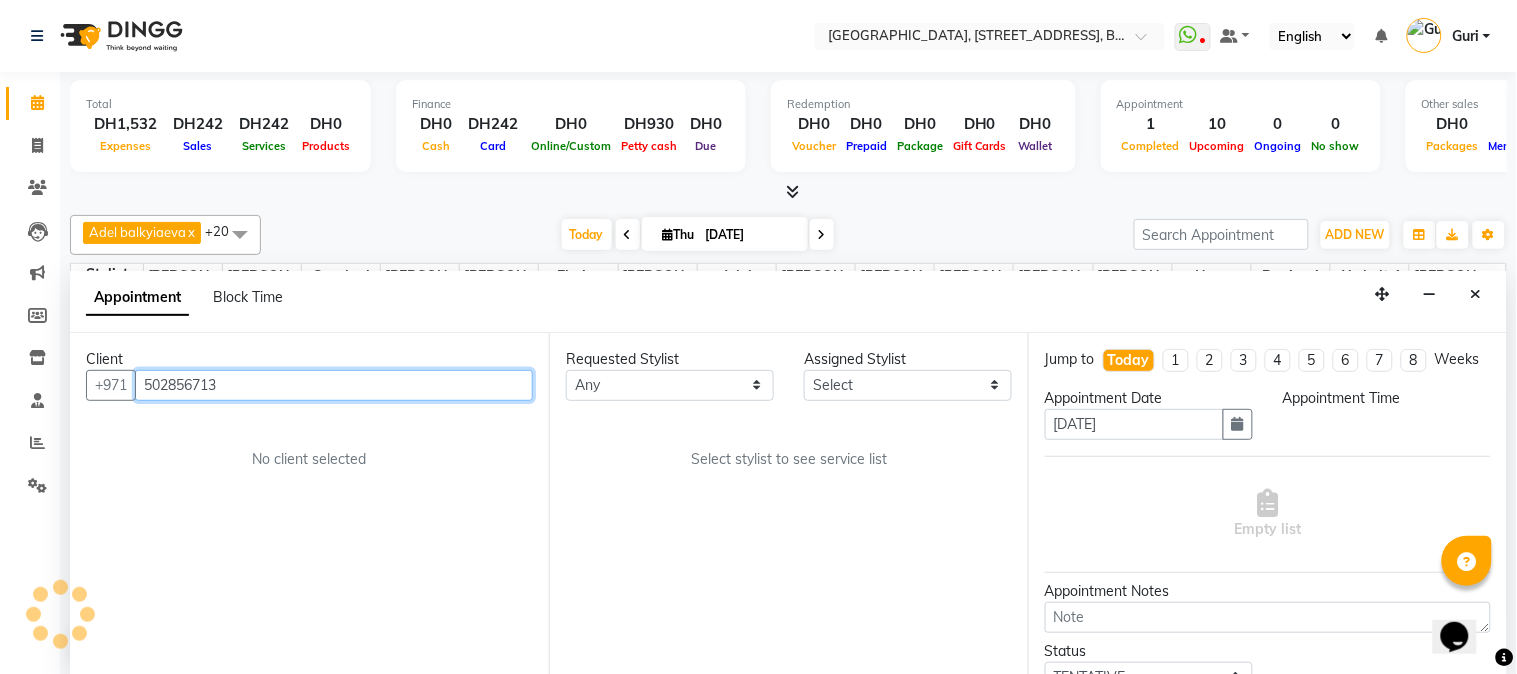 select on "600" 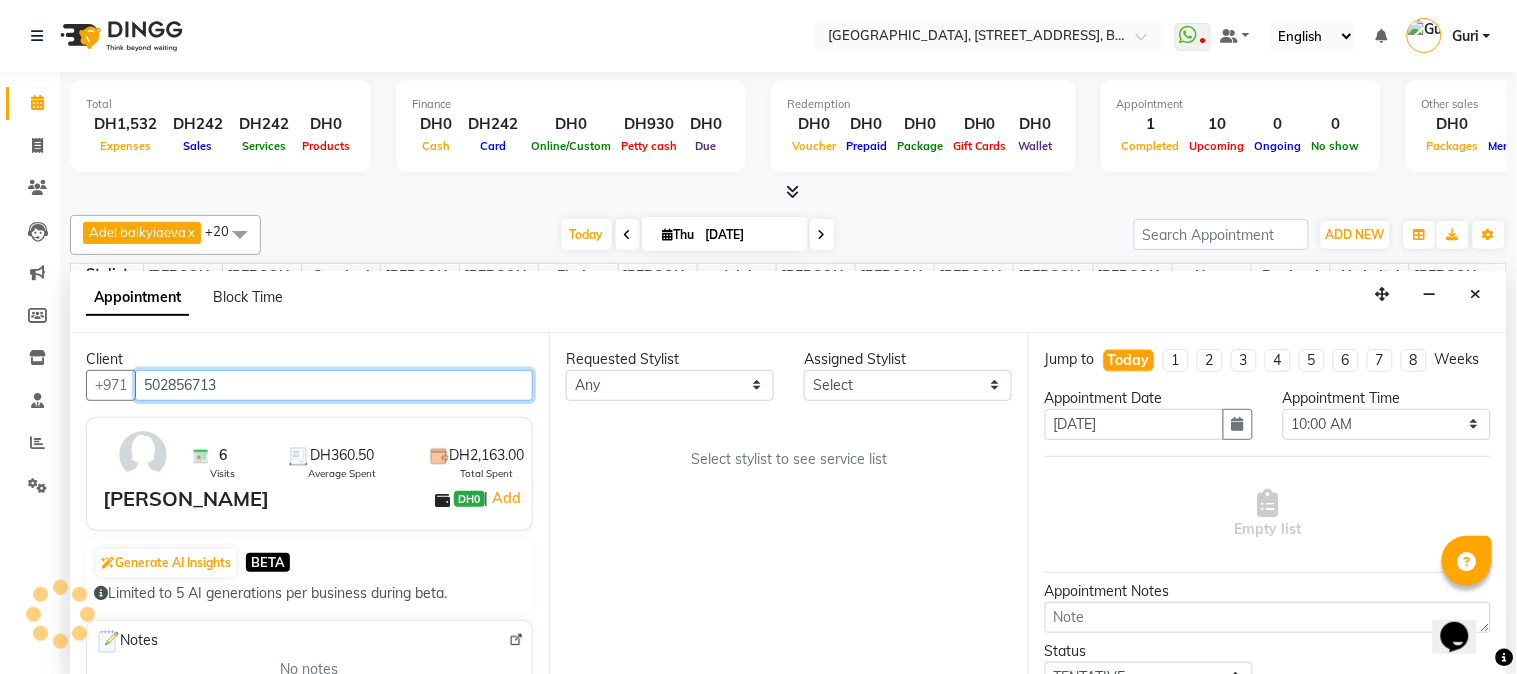 scroll, scrollTop: 707, scrollLeft: 0, axis: vertical 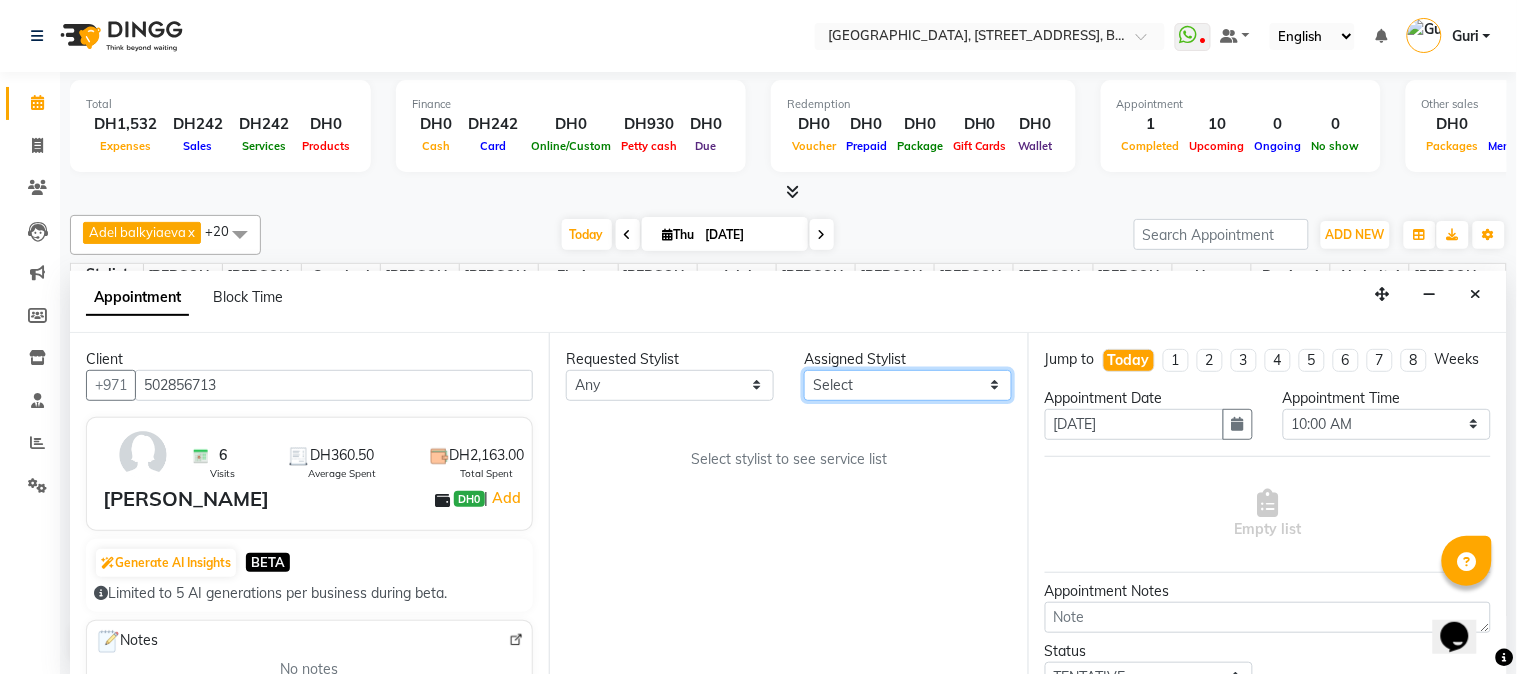 click on "Select Adel balkyiaeva [PERSON_NAME] [PERSON_NAME] ZHUMALIEVA [PERSON_NAME] Rakhmaniberdieva Aygul Durdyyeva [PERSON_NAME] soldatbek kyzy [PERSON_NAME]  [PERSON_NAME] el Gourari [PERSON_NAME] [PERSON_NAME] agozian [PERSON_NAME] (hadija) [PERSON_NAME] [PERSON_NAME] [PERSON_NAME] Soldotbek kyzy Meerzat askatovna Nour [PERSON_NAME] [PERSON_NAME]" at bounding box center [908, 385] 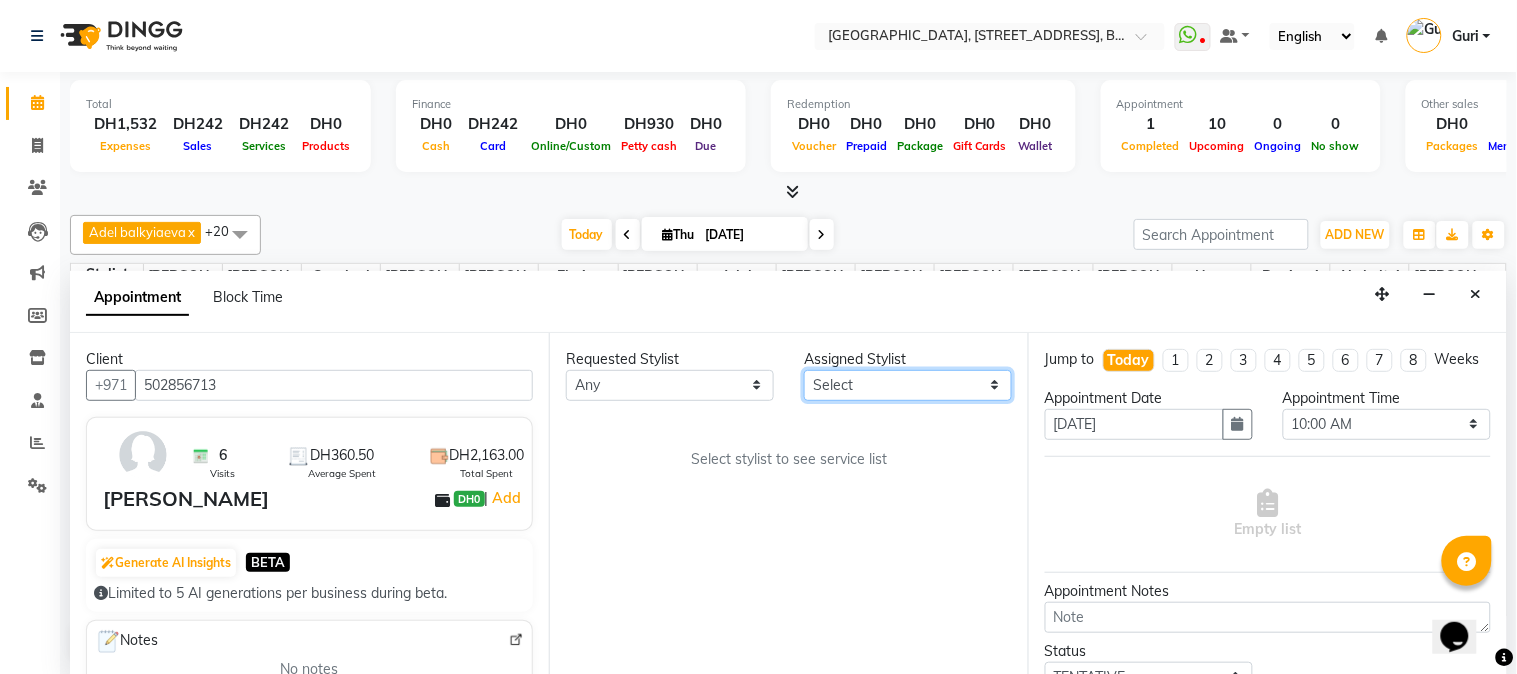select on "59645" 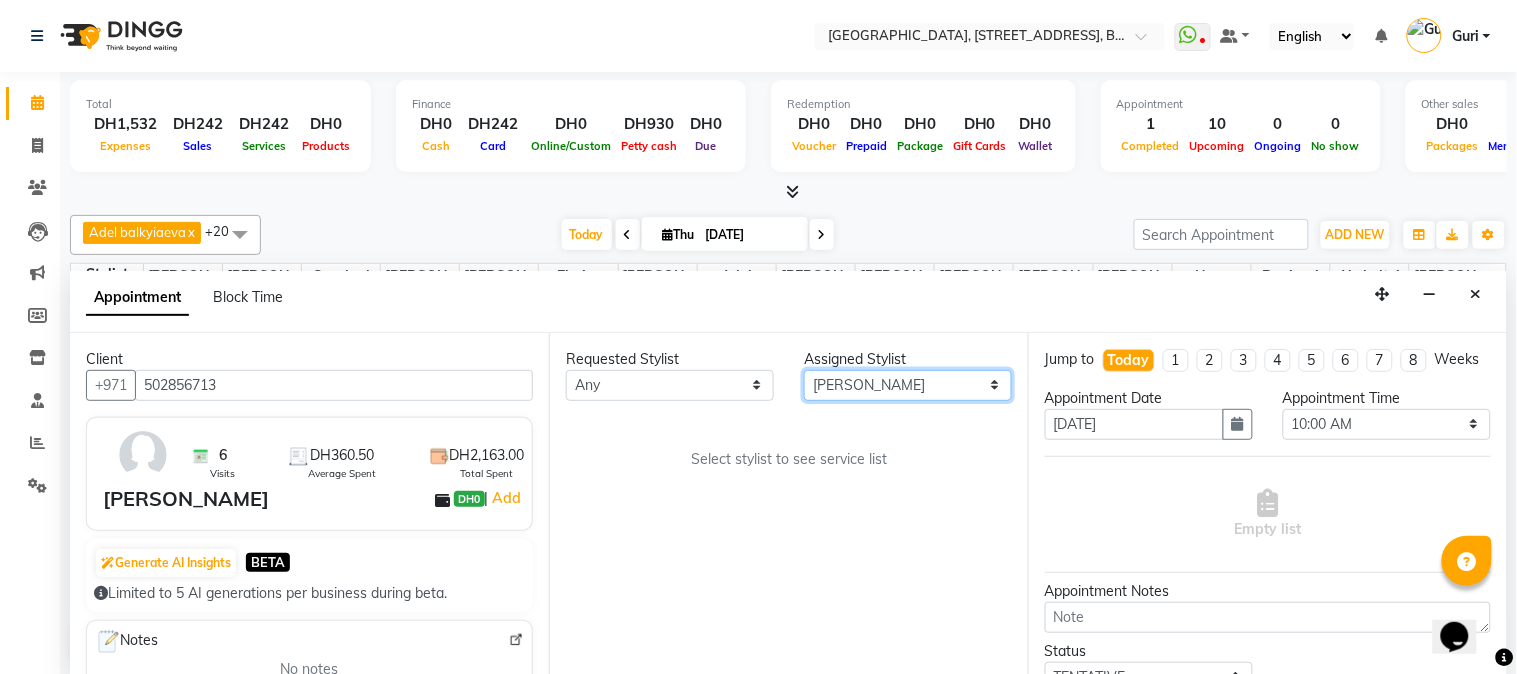 click on "Select Adel balkyiaeva [PERSON_NAME] [PERSON_NAME] ZHUMALIEVA [PERSON_NAME] Rakhmaniberdieva Aygul Durdyyeva [PERSON_NAME] soldatbek kyzy [PERSON_NAME]  [PERSON_NAME] el Gourari [PERSON_NAME] [PERSON_NAME] agozian [PERSON_NAME] (hadija) [PERSON_NAME] [PERSON_NAME] [PERSON_NAME] Soldotbek kyzy Meerzat askatovna Nour [PERSON_NAME] [PERSON_NAME]" at bounding box center [908, 385] 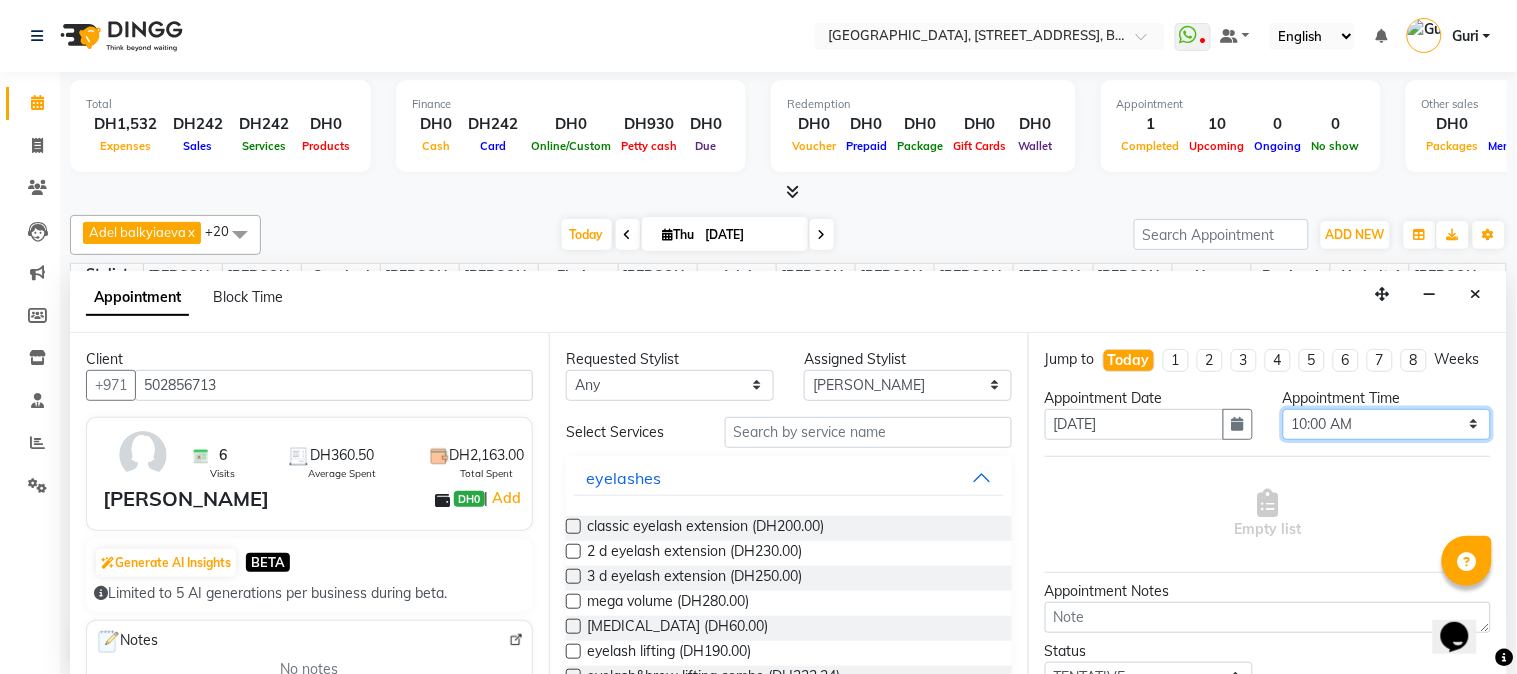 click on "Select 10:00 AM 10:15 AM 10:30 AM 10:45 AM 11:00 AM 11:15 AM 11:30 AM 11:45 AM 12:00 PM 12:15 PM 12:30 PM 12:45 PM 01:00 PM 01:15 PM 01:30 PM 01:45 PM 02:00 PM 02:15 PM 02:30 PM 02:45 PM 03:00 PM 03:15 PM 03:30 PM 03:45 PM 04:00 PM 04:15 PM 04:30 PM 04:45 PM 05:00 PM 05:15 PM 05:30 PM 05:45 PM 06:00 PM 06:15 PM 06:30 PM 06:45 PM 07:00 PM 07:15 PM 07:30 PM 07:45 PM 08:00 PM 08:15 PM 08:30 PM 08:45 PM 09:00 PM 09:15 PM 09:30 PM 09:45 PM 10:00 PM 10:15 PM 10:30 PM 10:45 PM 11:00 PM" at bounding box center (1387, 424) 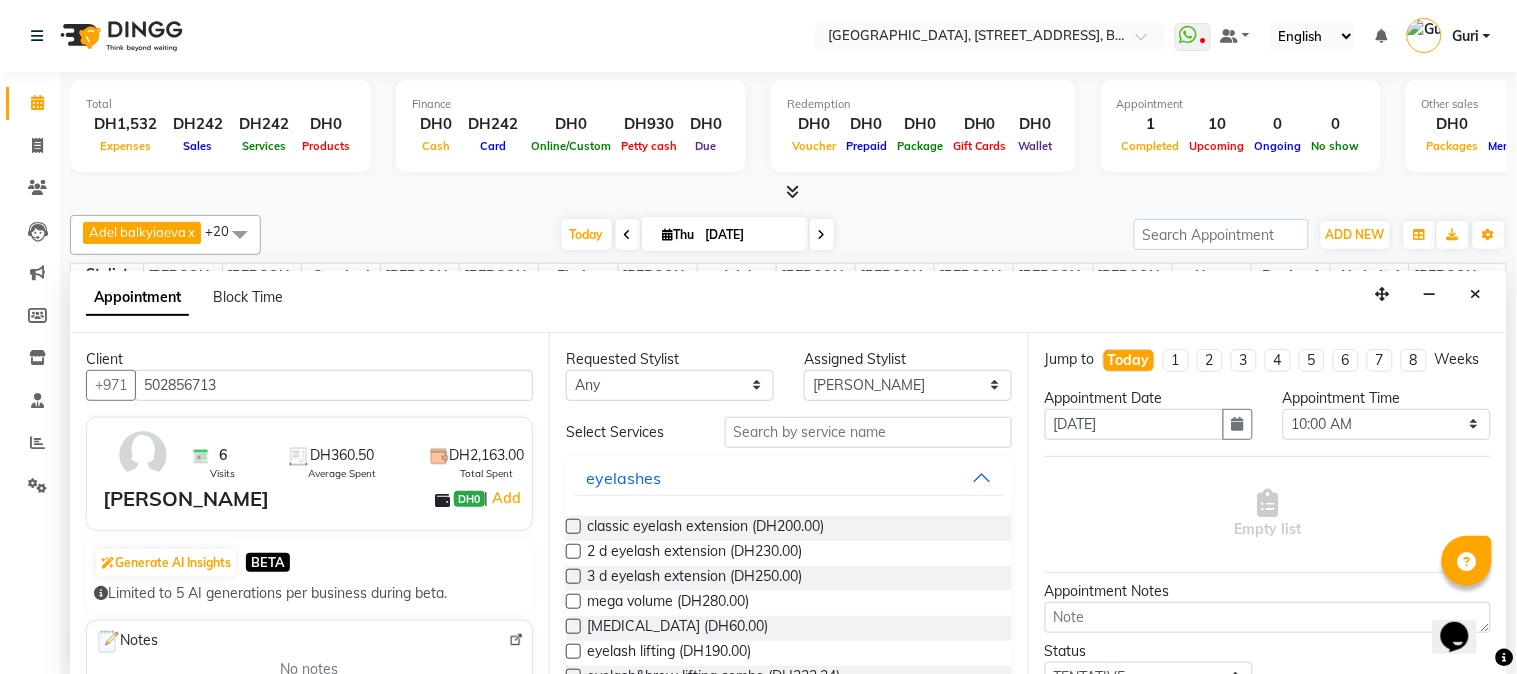 click on "Appointment Date [DATE]" at bounding box center [1149, 422] 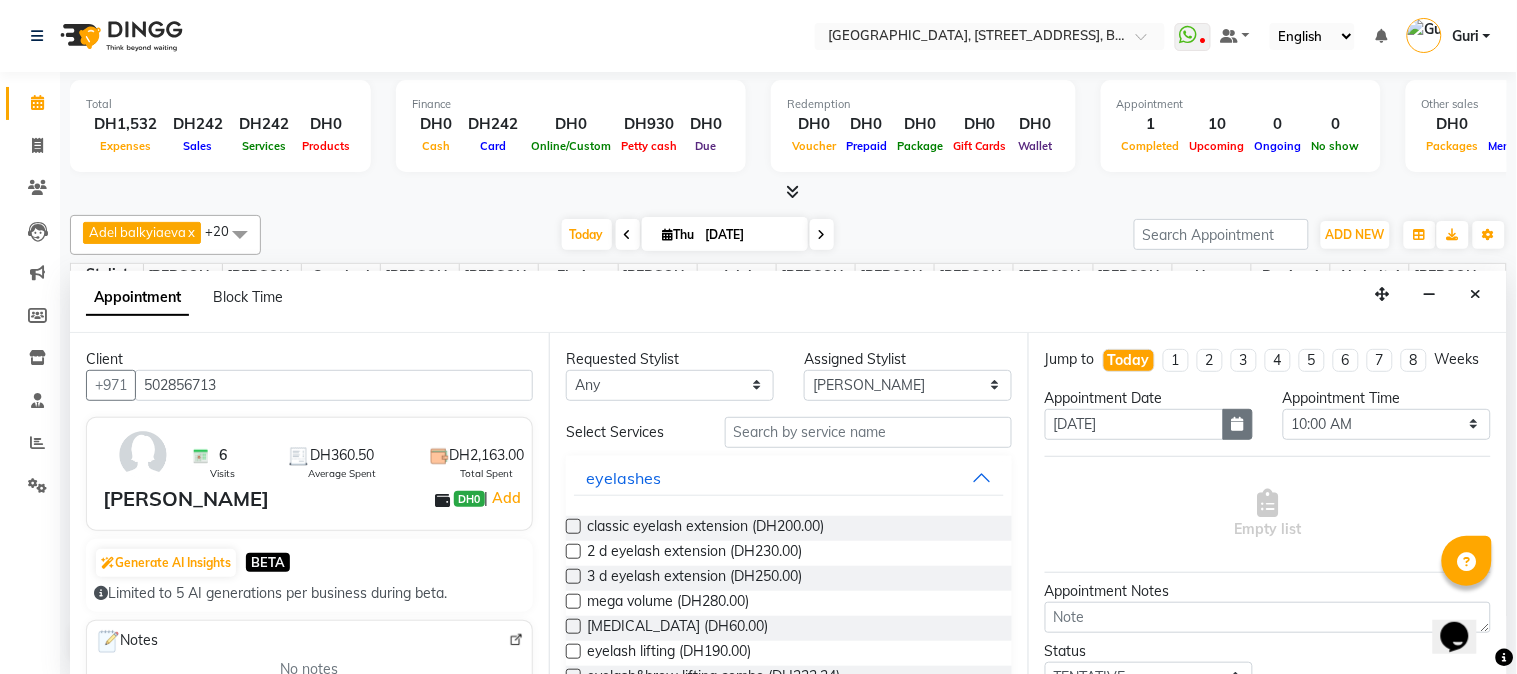 click at bounding box center (1238, 424) 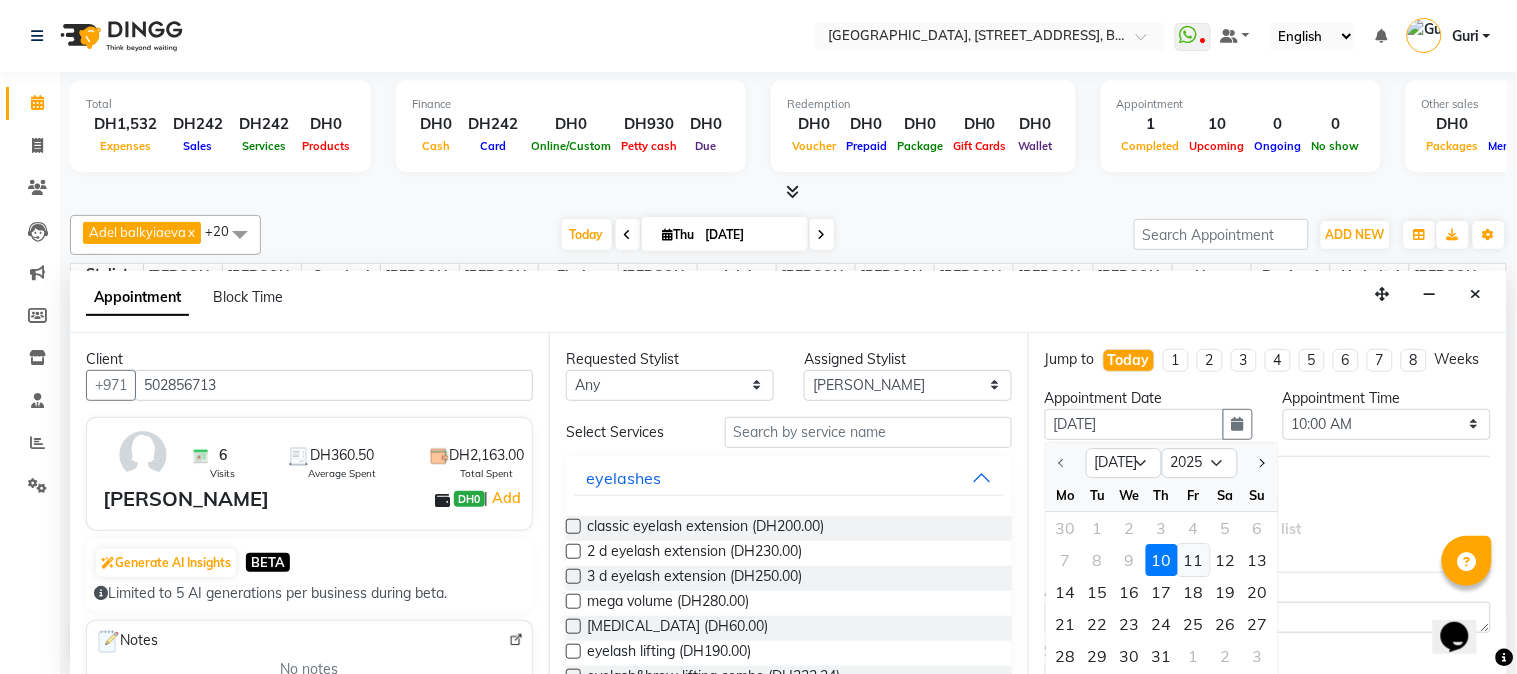 click on "11" at bounding box center [1194, 560] 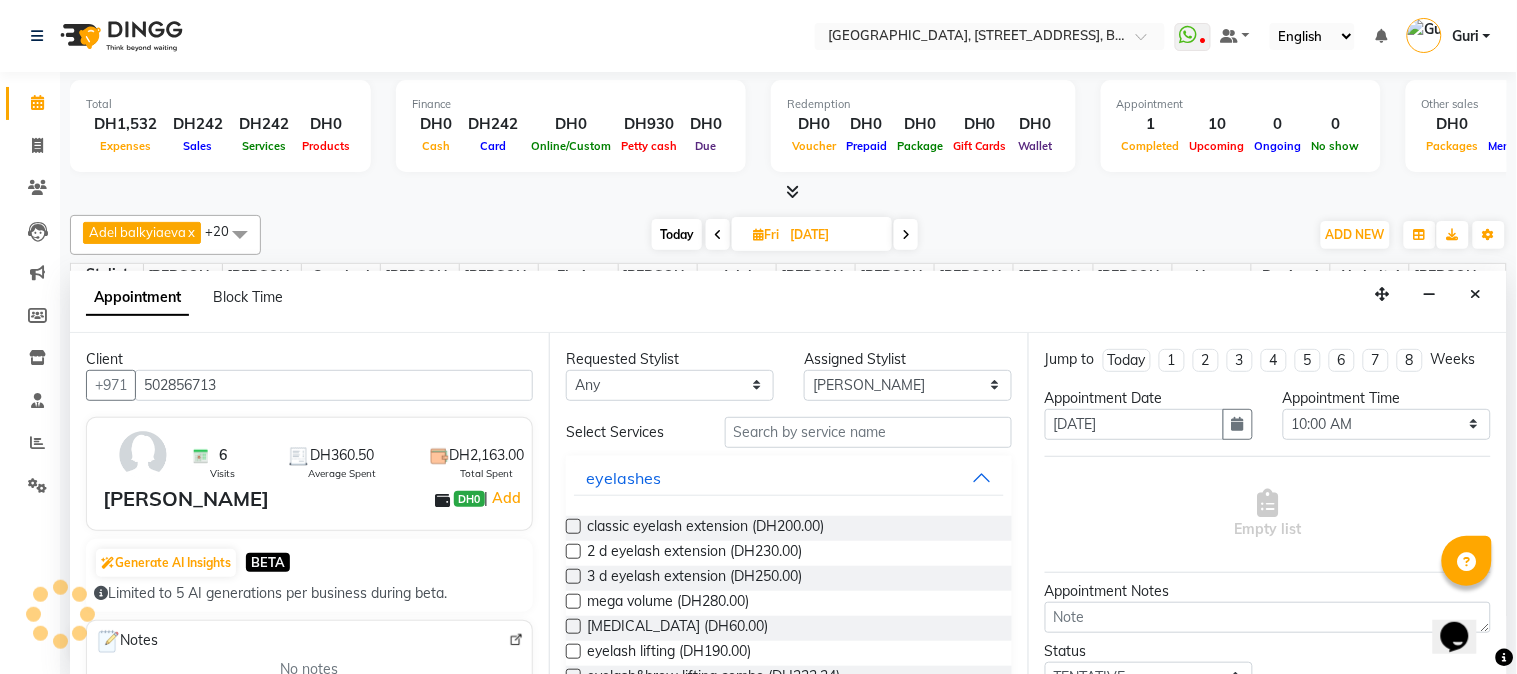 scroll, scrollTop: 707, scrollLeft: 0, axis: vertical 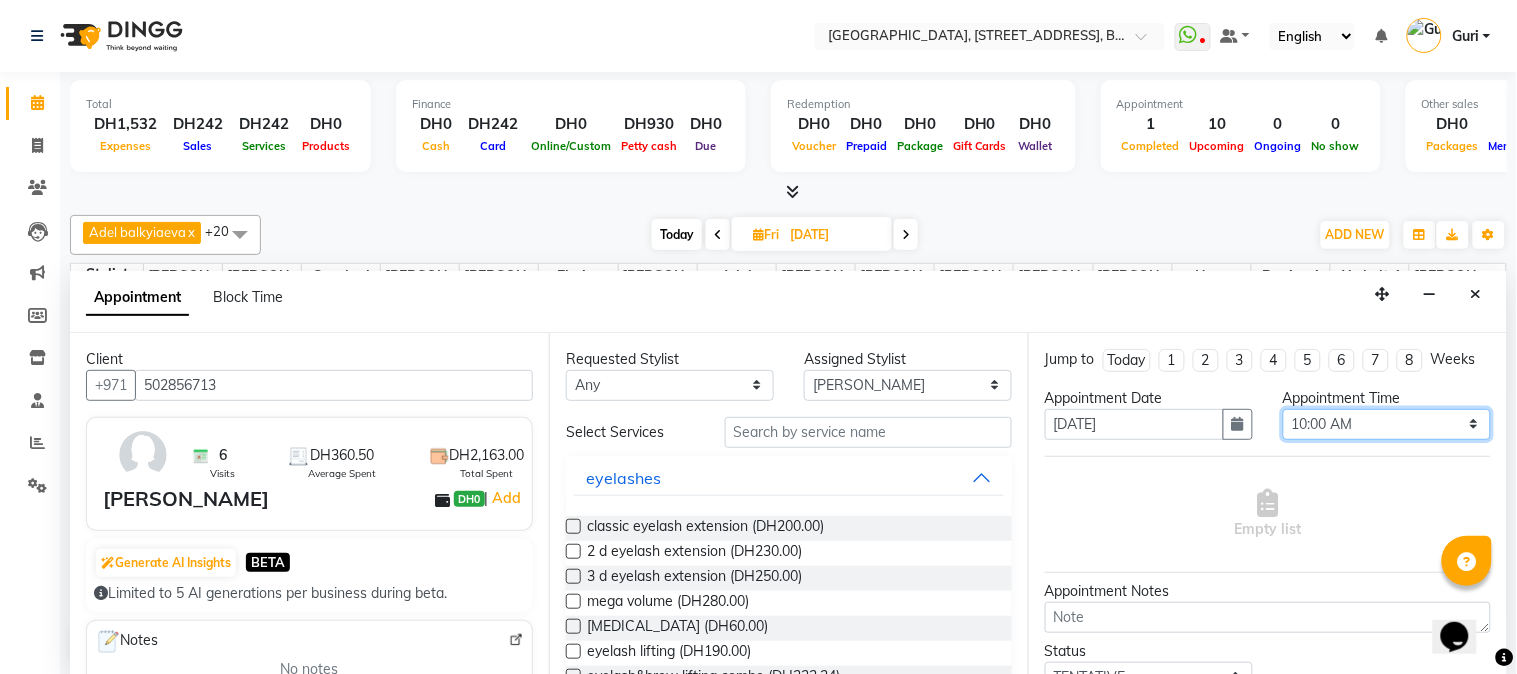 click on "Select 10:00 AM 10:15 AM 10:30 AM 10:45 AM 11:00 AM 11:15 AM 11:30 AM 11:45 AM 12:00 PM 12:15 PM 12:30 PM 12:45 PM 01:00 PM 01:15 PM 01:30 PM 01:45 PM 02:00 PM 02:15 PM 02:30 PM 02:45 PM 03:00 PM 03:15 PM 03:30 PM 03:45 PM 04:00 PM 04:15 PM 04:30 PM 04:45 PM 05:00 PM 05:15 PM 05:30 PM 05:45 PM 06:00 PM 06:15 PM 06:30 PM 06:45 PM 07:00 PM 07:15 PM 07:30 PM 07:45 PM 08:00 PM 08:15 PM 08:30 PM 08:45 PM 09:00 PM 09:15 PM 09:30 PM 09:45 PM 10:00 PM 10:15 PM 10:30 PM 10:45 PM 11:00 PM" at bounding box center [1387, 424] 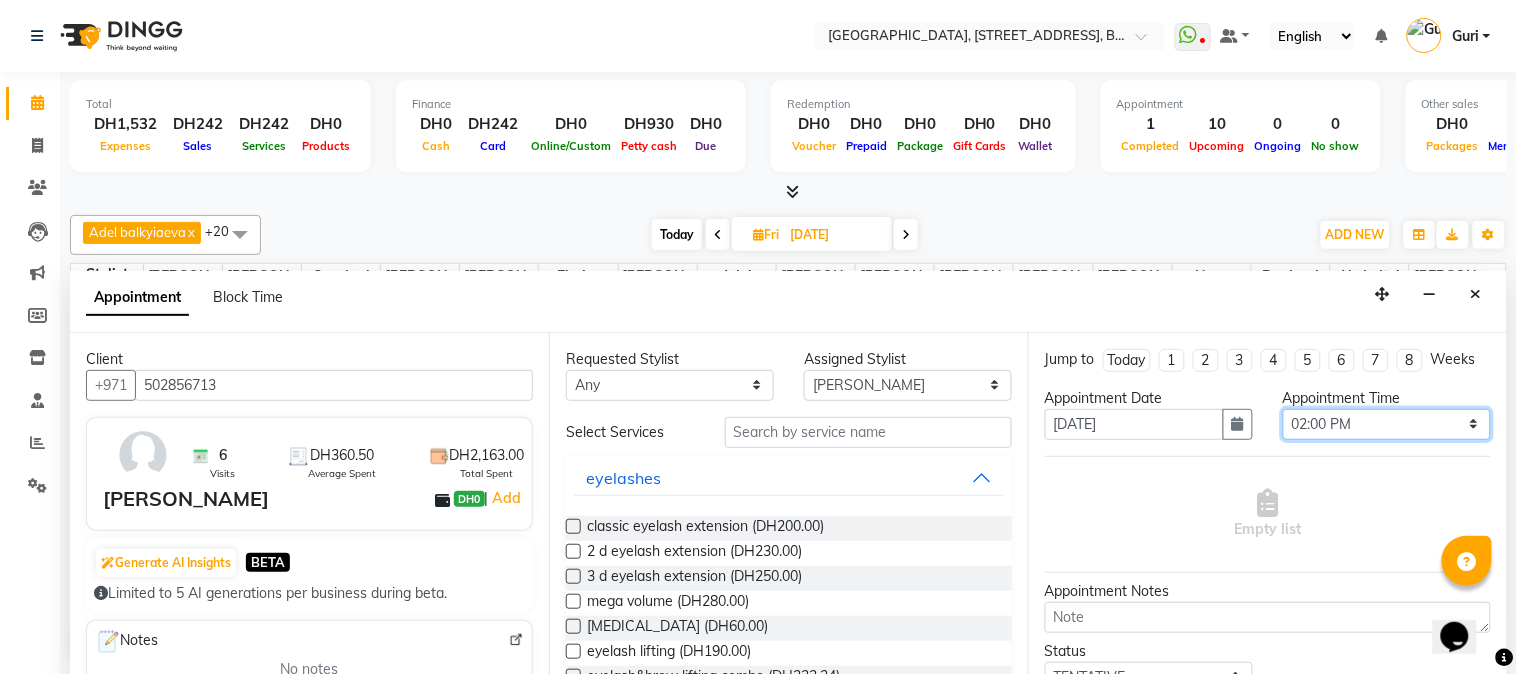 click on "Select 10:00 AM 10:15 AM 10:30 AM 10:45 AM 11:00 AM 11:15 AM 11:30 AM 11:45 AM 12:00 PM 12:15 PM 12:30 PM 12:45 PM 01:00 PM 01:15 PM 01:30 PM 01:45 PM 02:00 PM 02:15 PM 02:30 PM 02:45 PM 03:00 PM 03:15 PM 03:30 PM 03:45 PM 04:00 PM 04:15 PM 04:30 PM 04:45 PM 05:00 PM 05:15 PM 05:30 PM 05:45 PM 06:00 PM 06:15 PM 06:30 PM 06:45 PM 07:00 PM 07:15 PM 07:30 PM 07:45 PM 08:00 PM 08:15 PM 08:30 PM 08:45 PM 09:00 PM 09:15 PM 09:30 PM 09:45 PM 10:00 PM 10:15 PM 10:30 PM 10:45 PM 11:00 PM" at bounding box center (1387, 424) 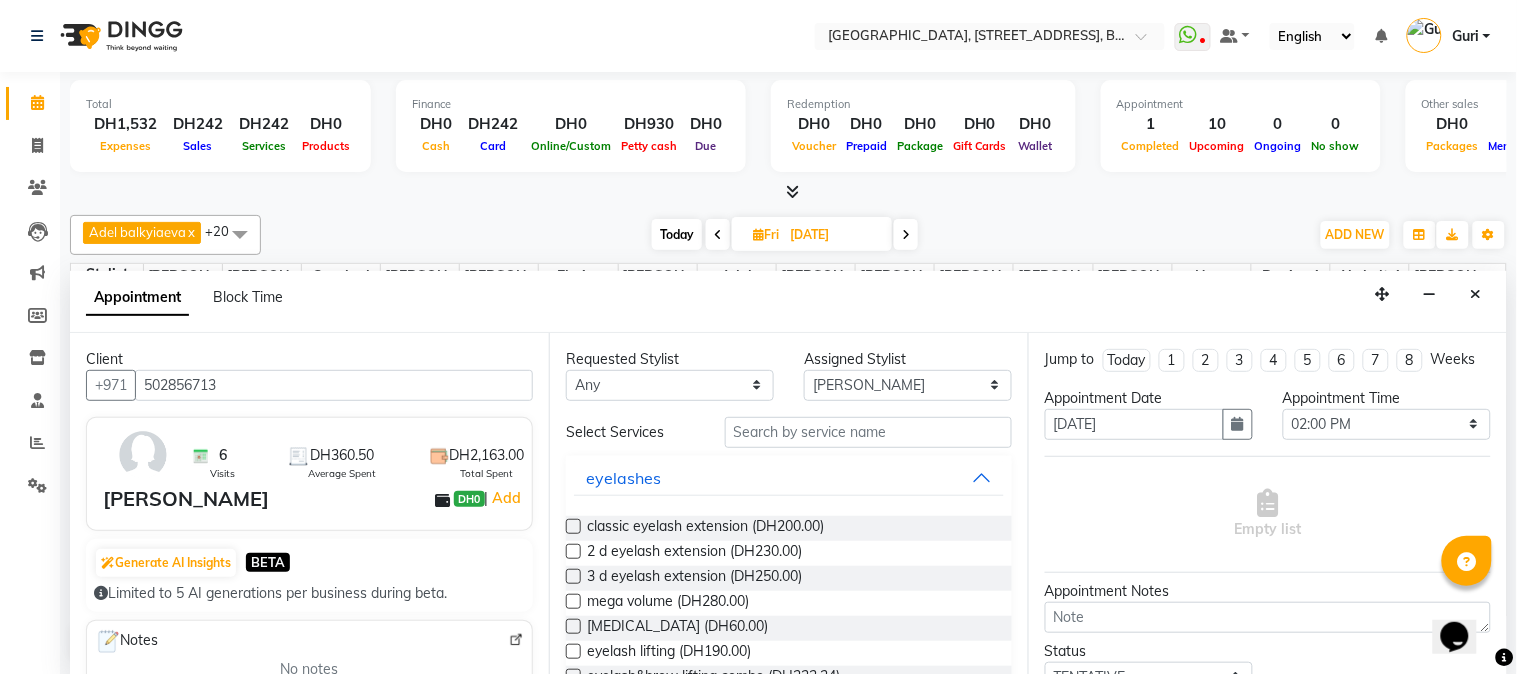 click at bounding box center (573, 576) 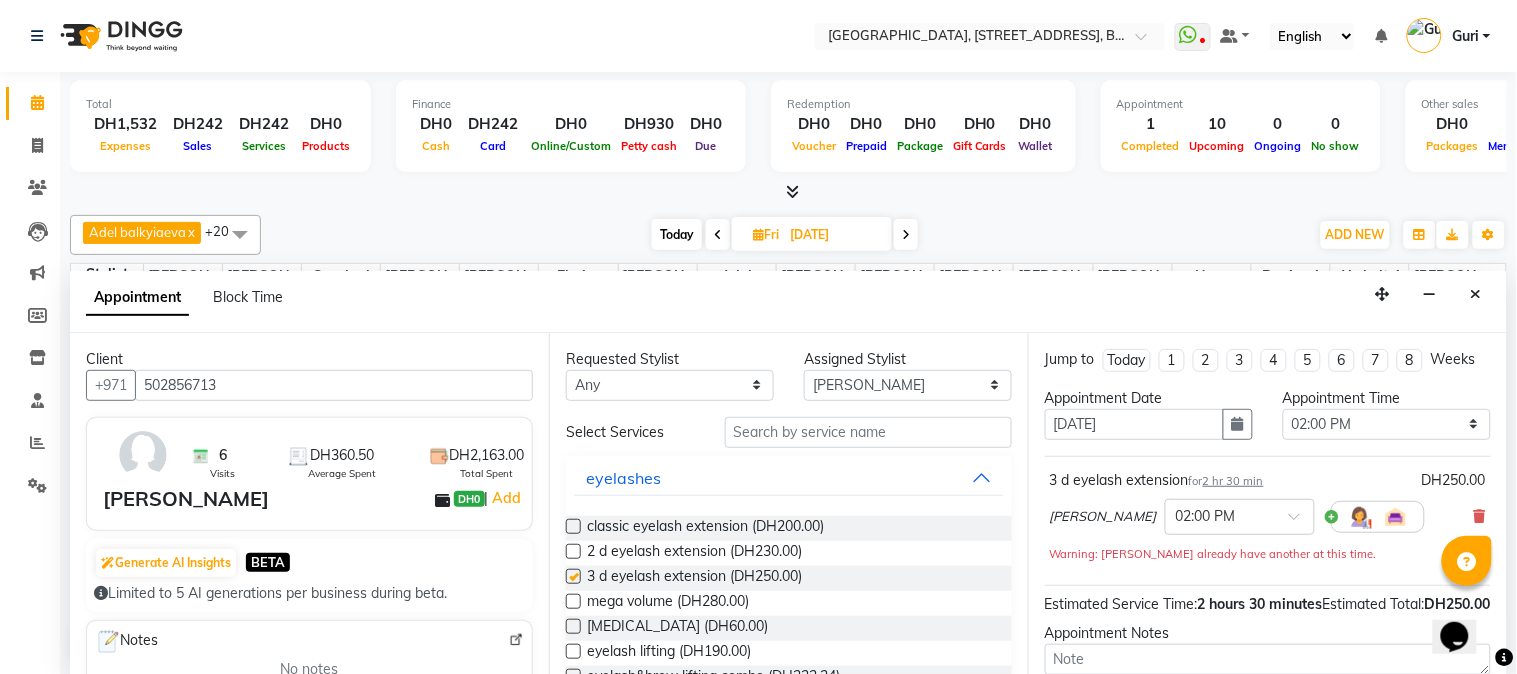 checkbox on "false" 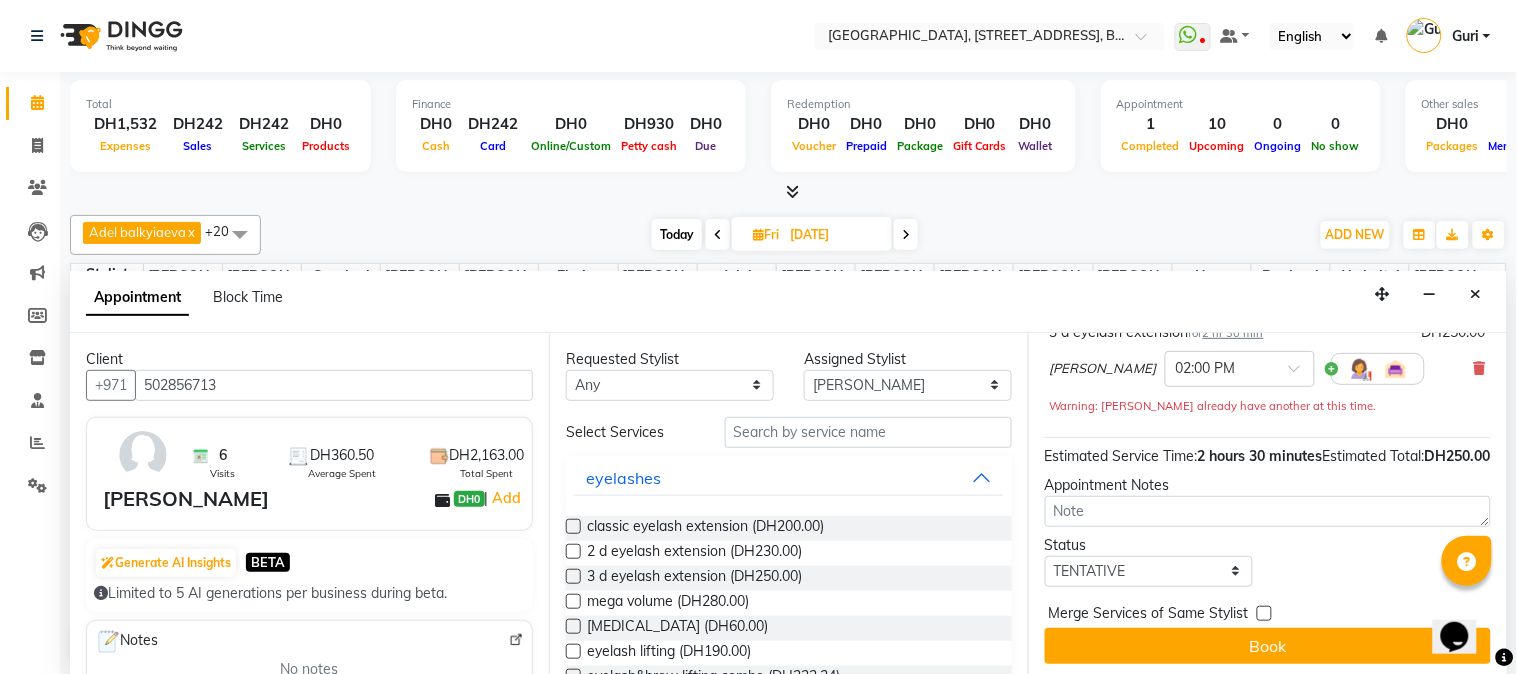 scroll, scrollTop: 195, scrollLeft: 0, axis: vertical 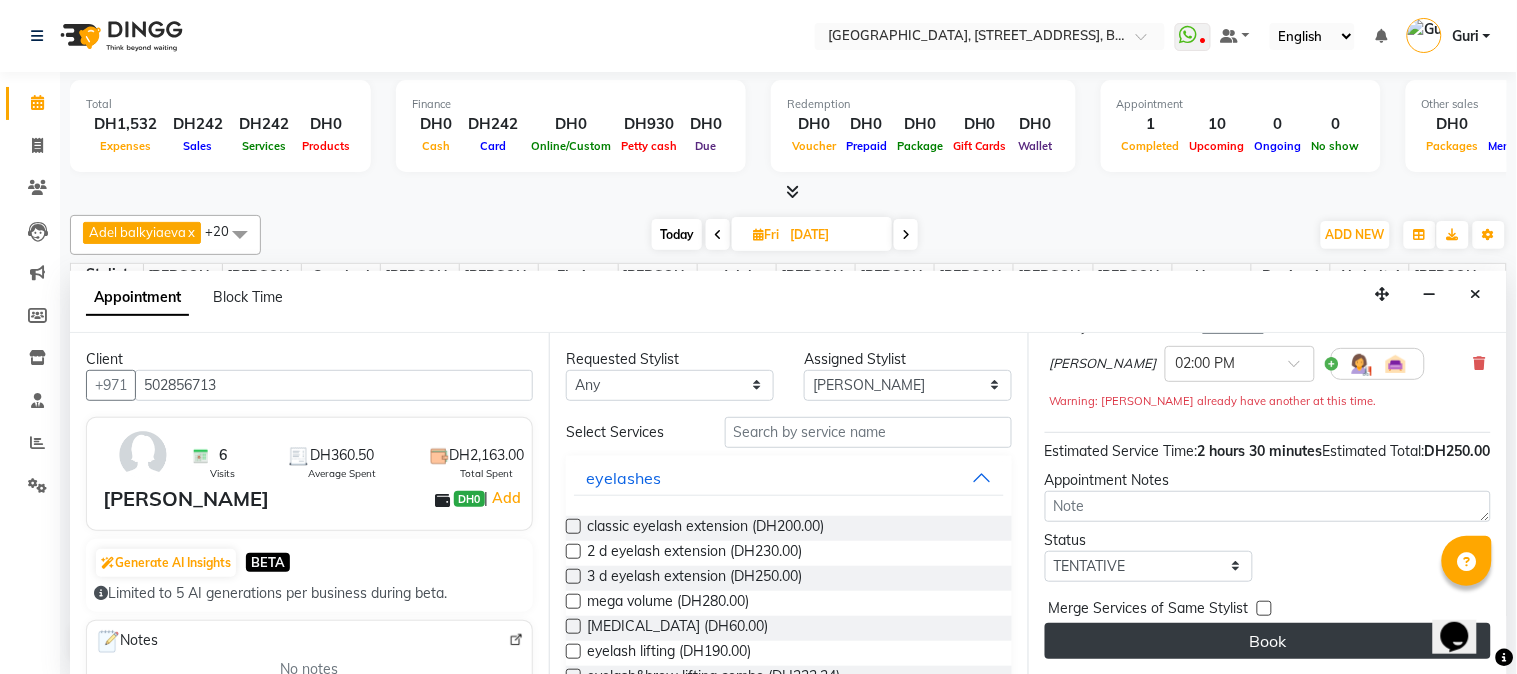 click on "Book" at bounding box center (1268, 641) 